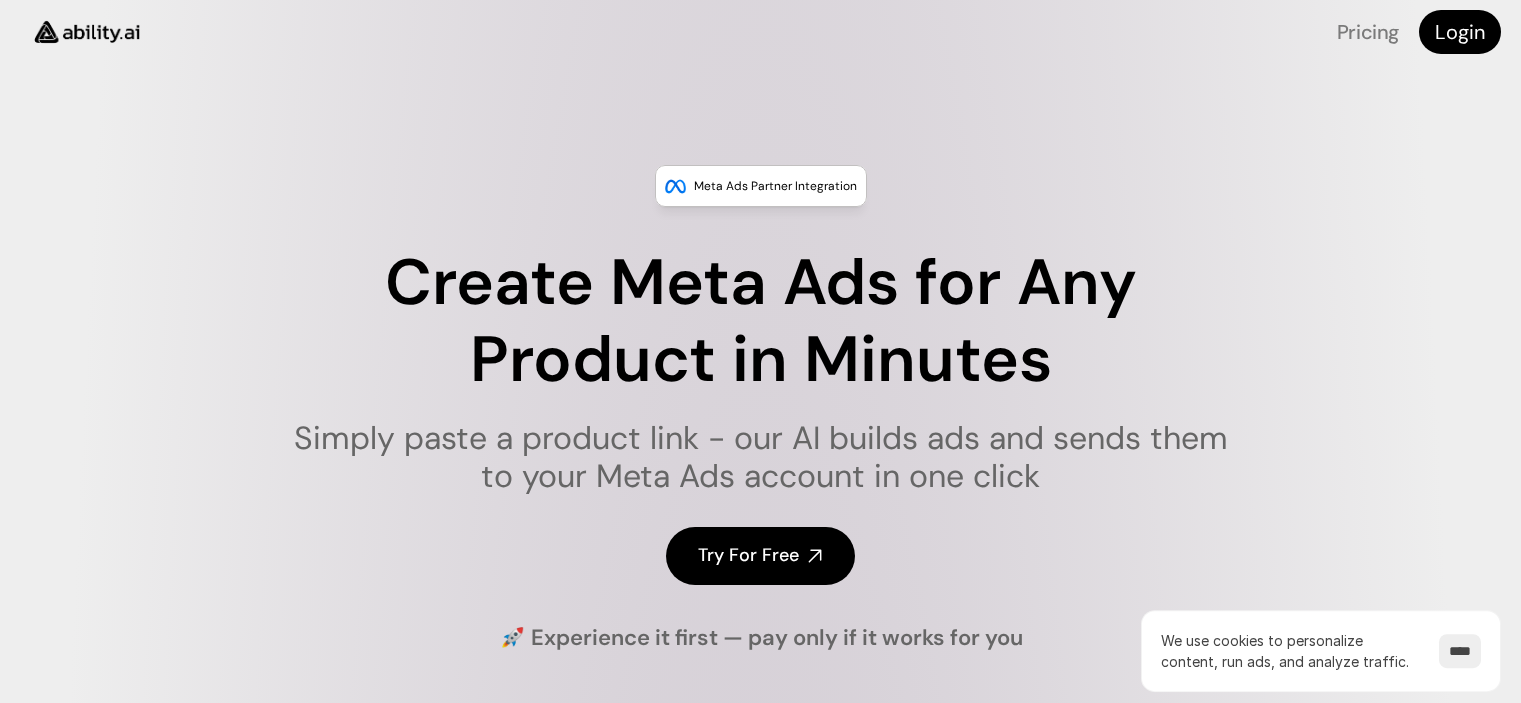 scroll, scrollTop: 0, scrollLeft: 0, axis: both 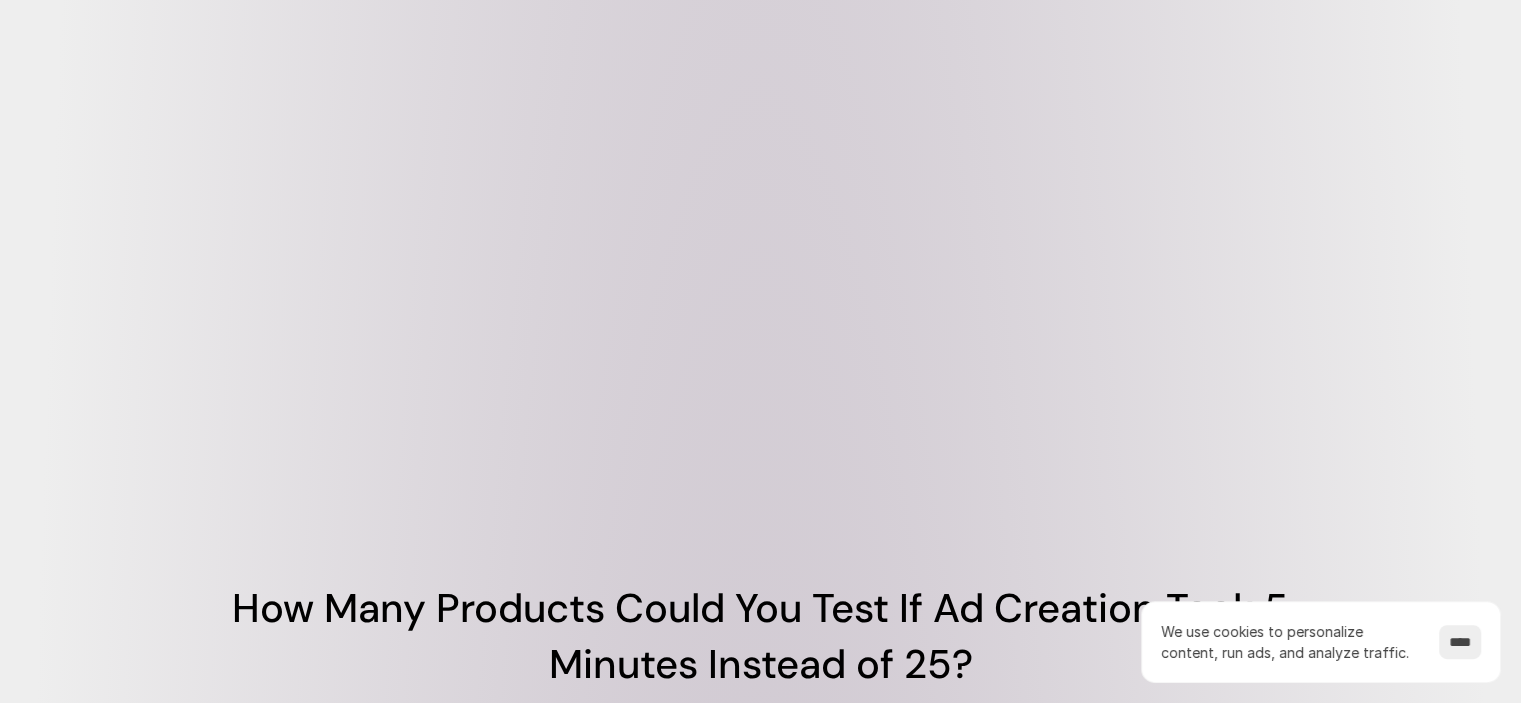 click at bounding box center [761, 154] 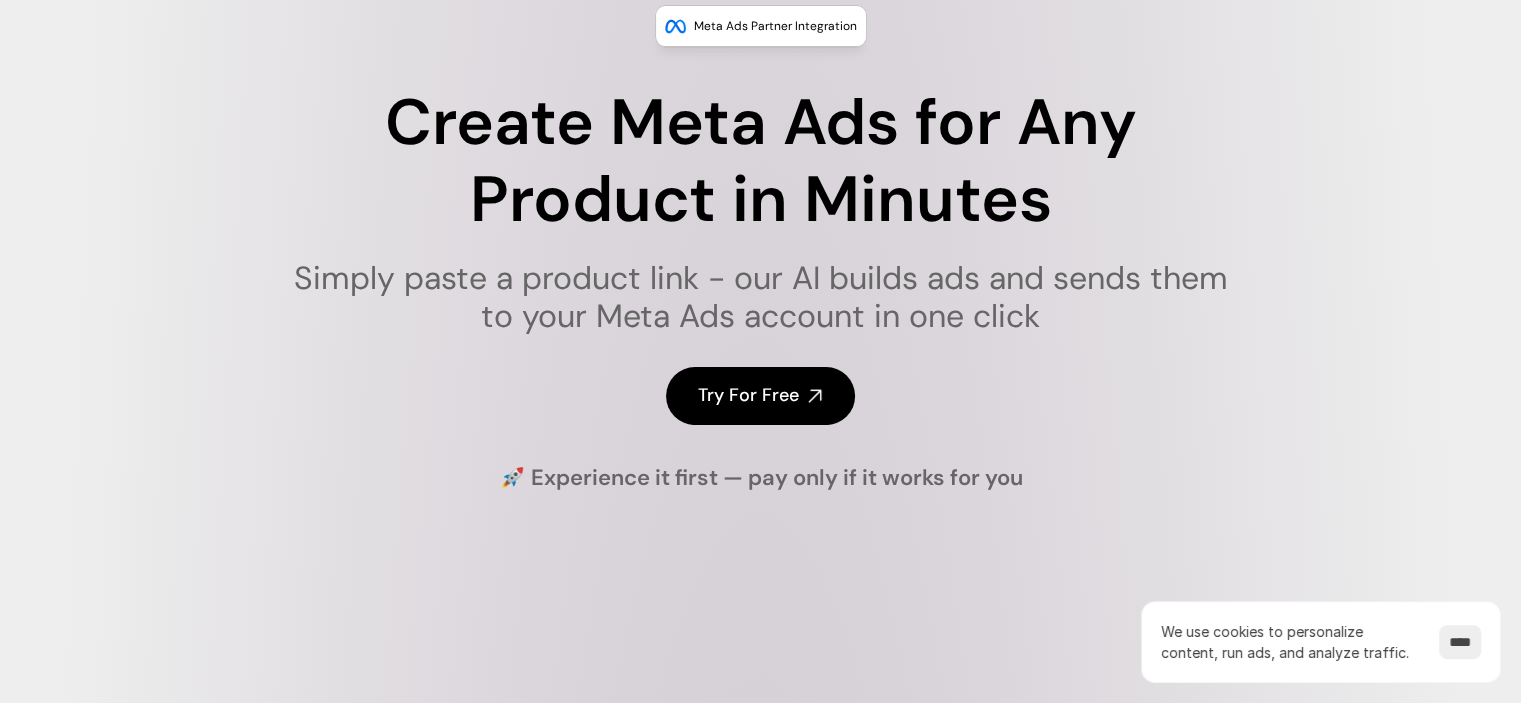 scroll, scrollTop: 0, scrollLeft: 0, axis: both 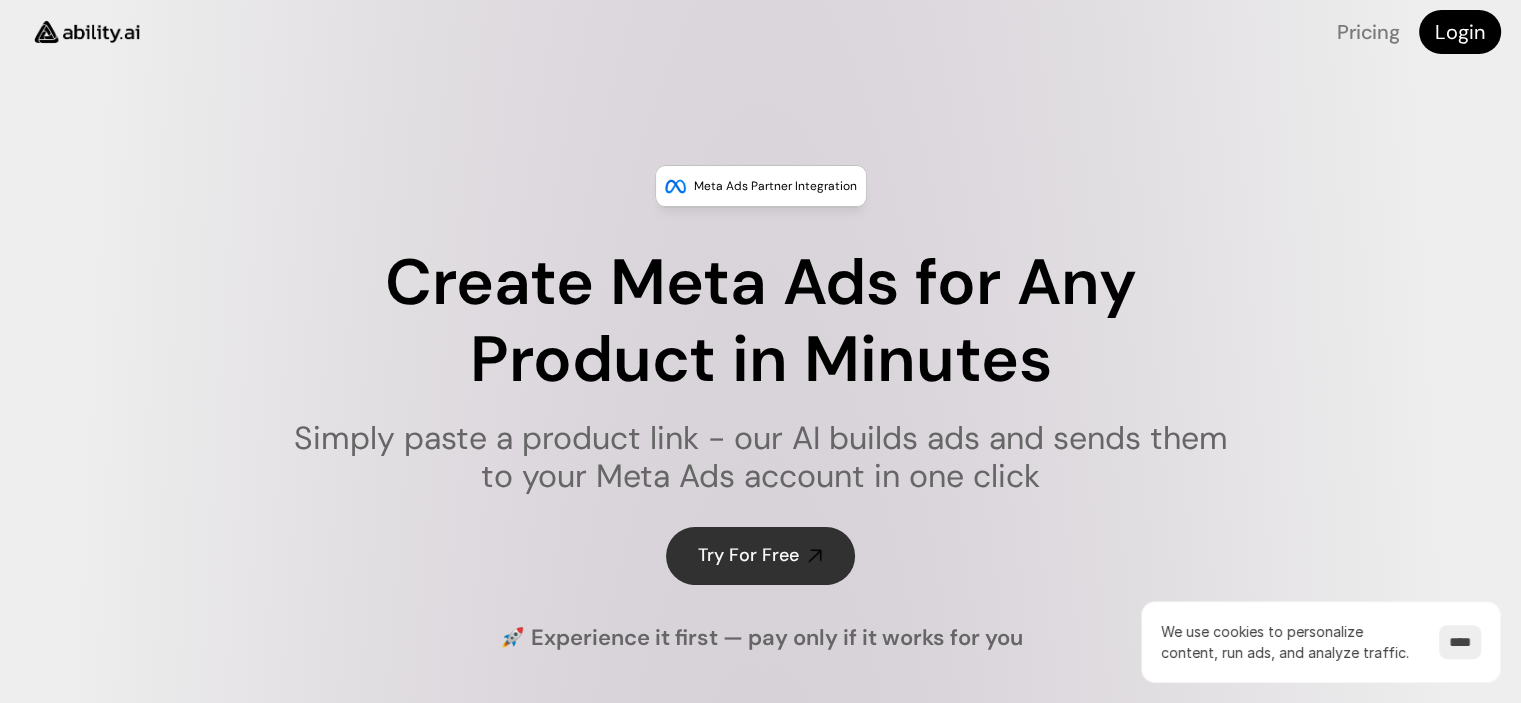 click on "Try For Free" at bounding box center (748, 555) 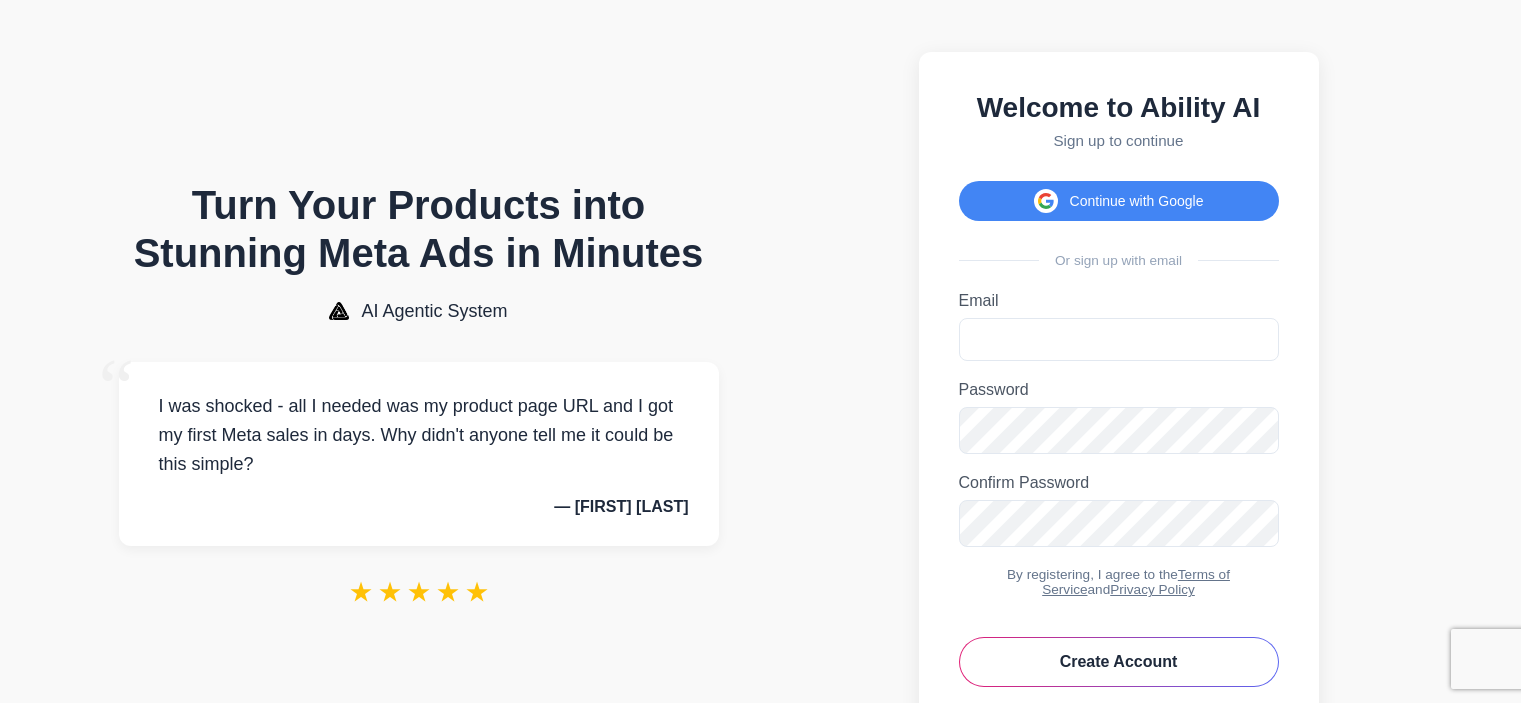 scroll, scrollTop: 0, scrollLeft: 0, axis: both 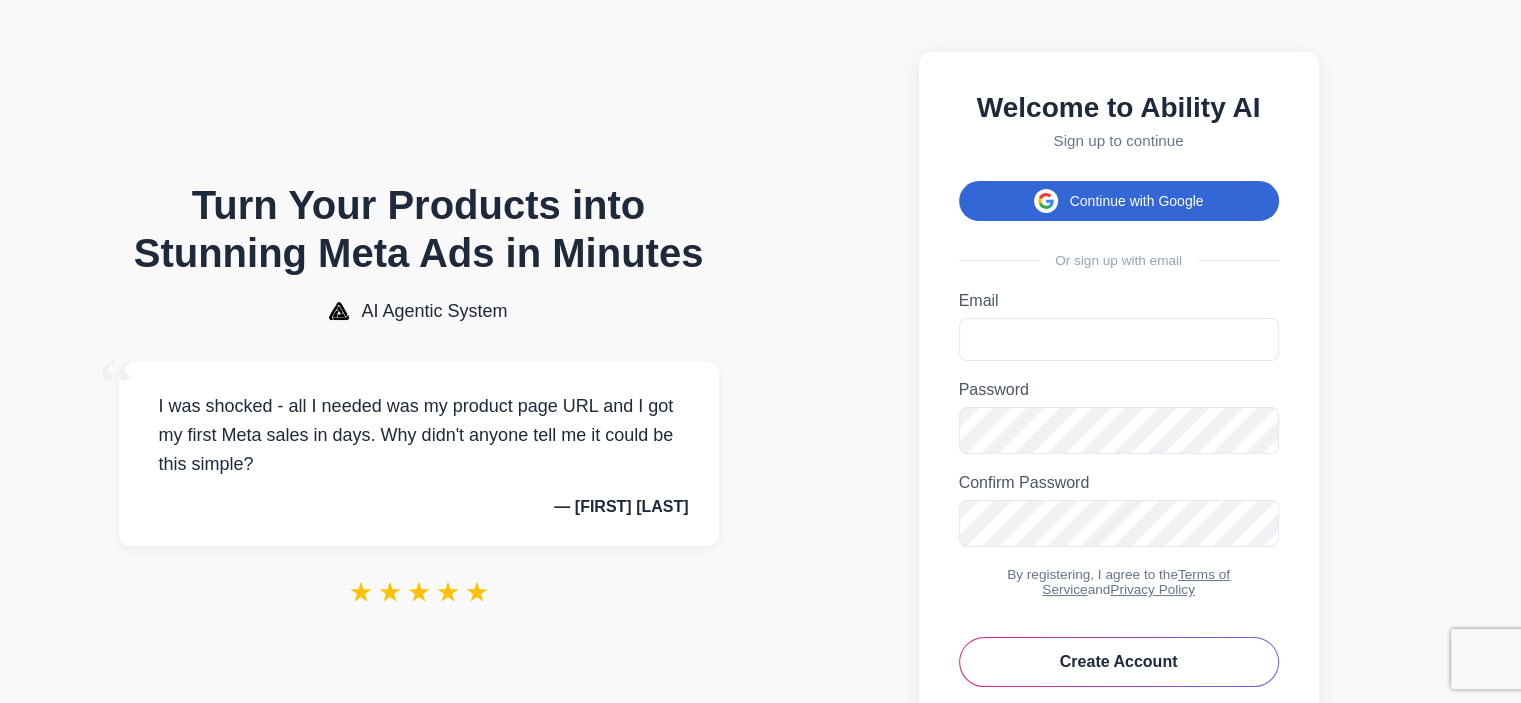 click on "Continue with Google" at bounding box center (1119, 201) 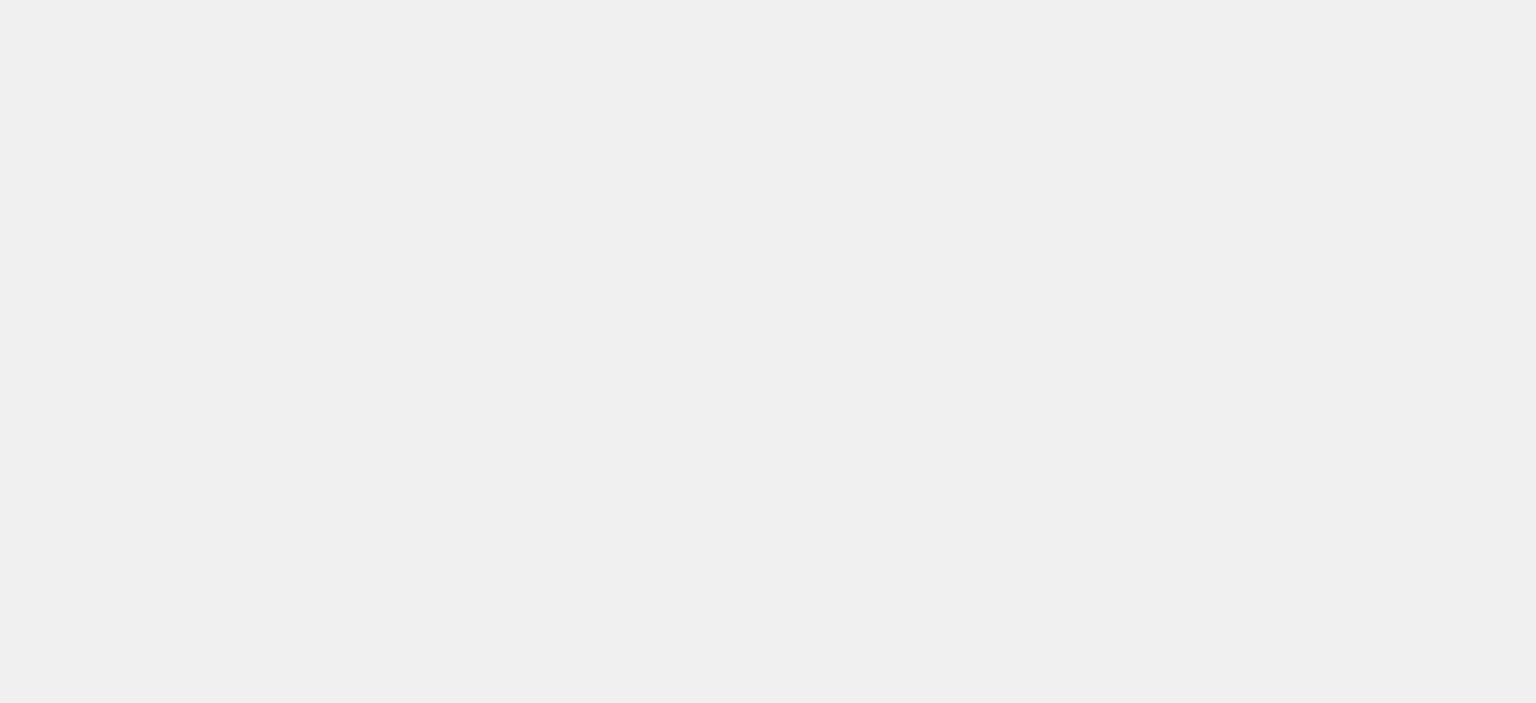 scroll, scrollTop: 0, scrollLeft: 0, axis: both 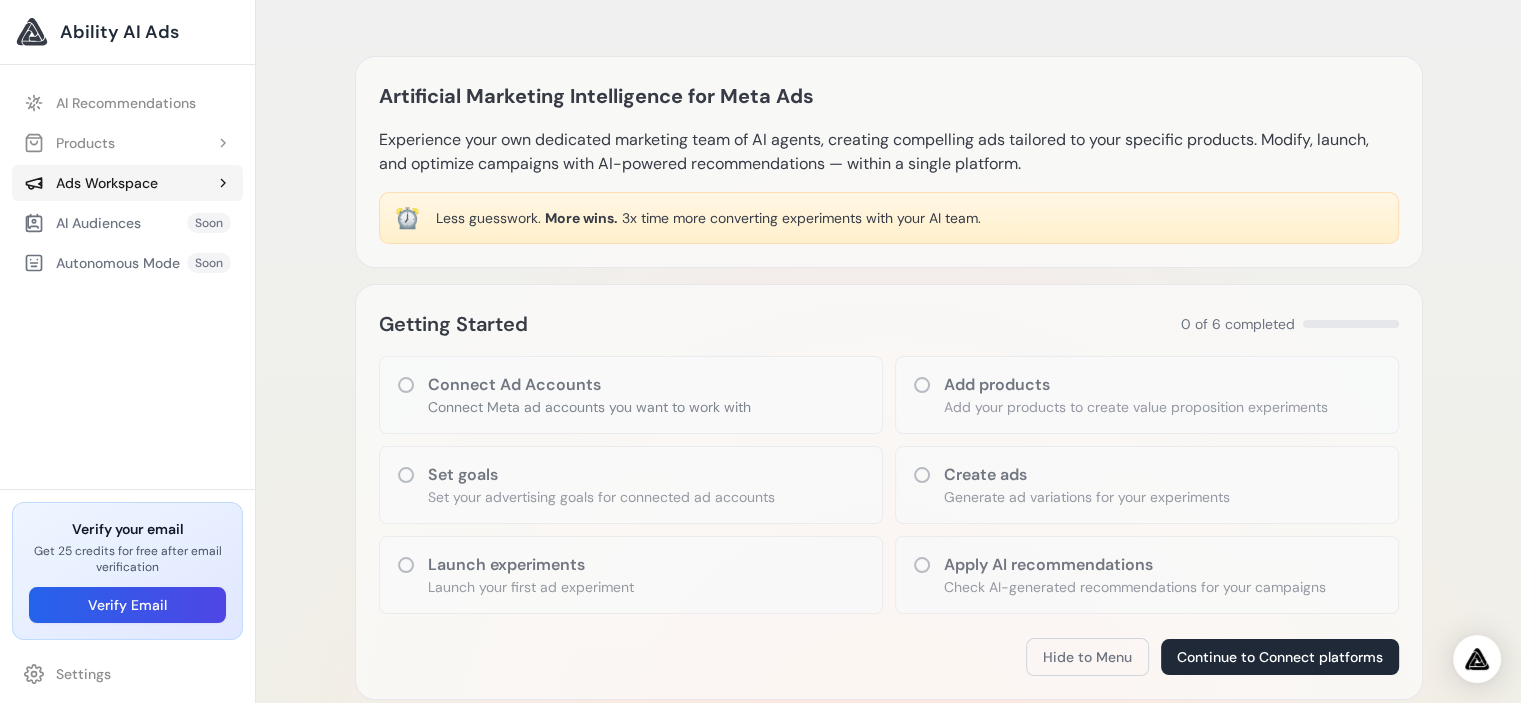 click on "Ads Workspace" at bounding box center (127, 183) 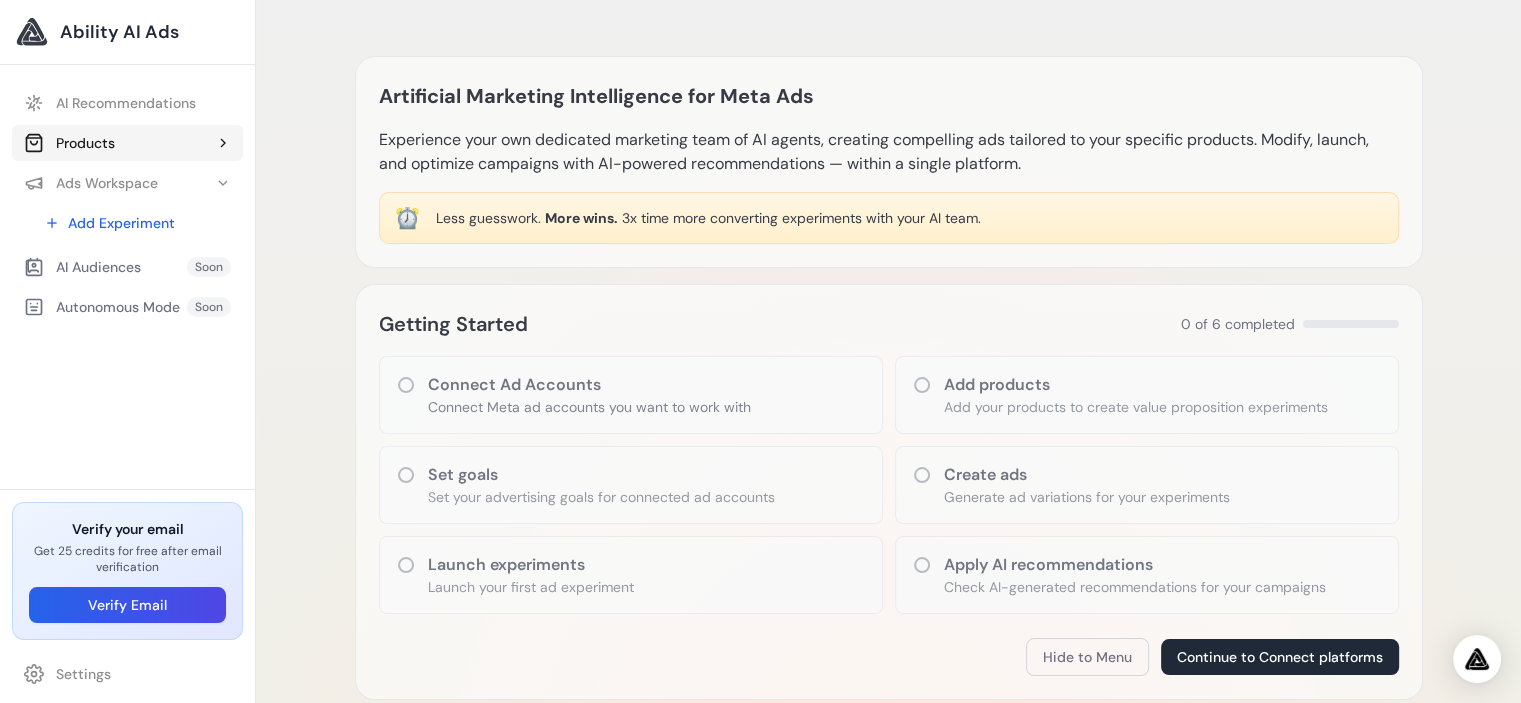 click on "Products" at bounding box center (127, 143) 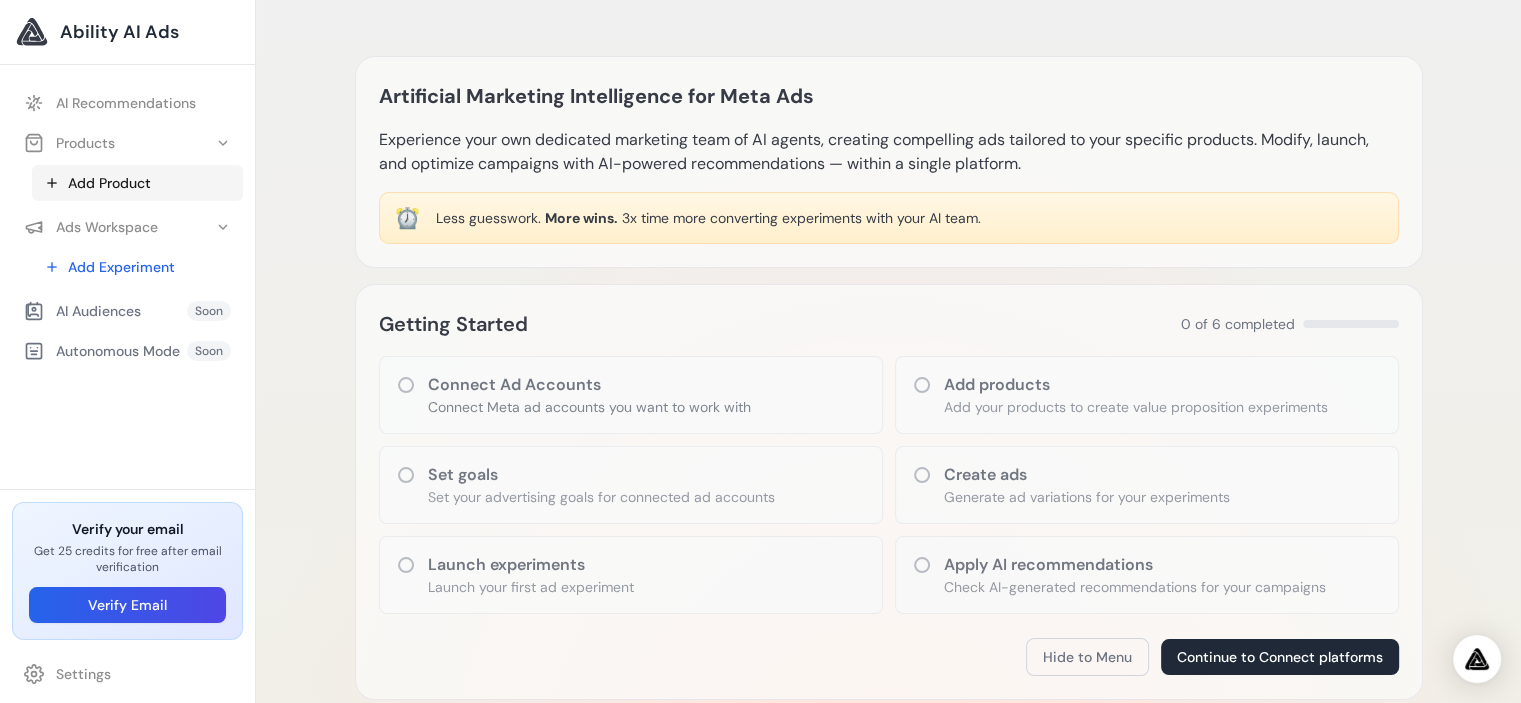 click on "Add Product" at bounding box center [137, 183] 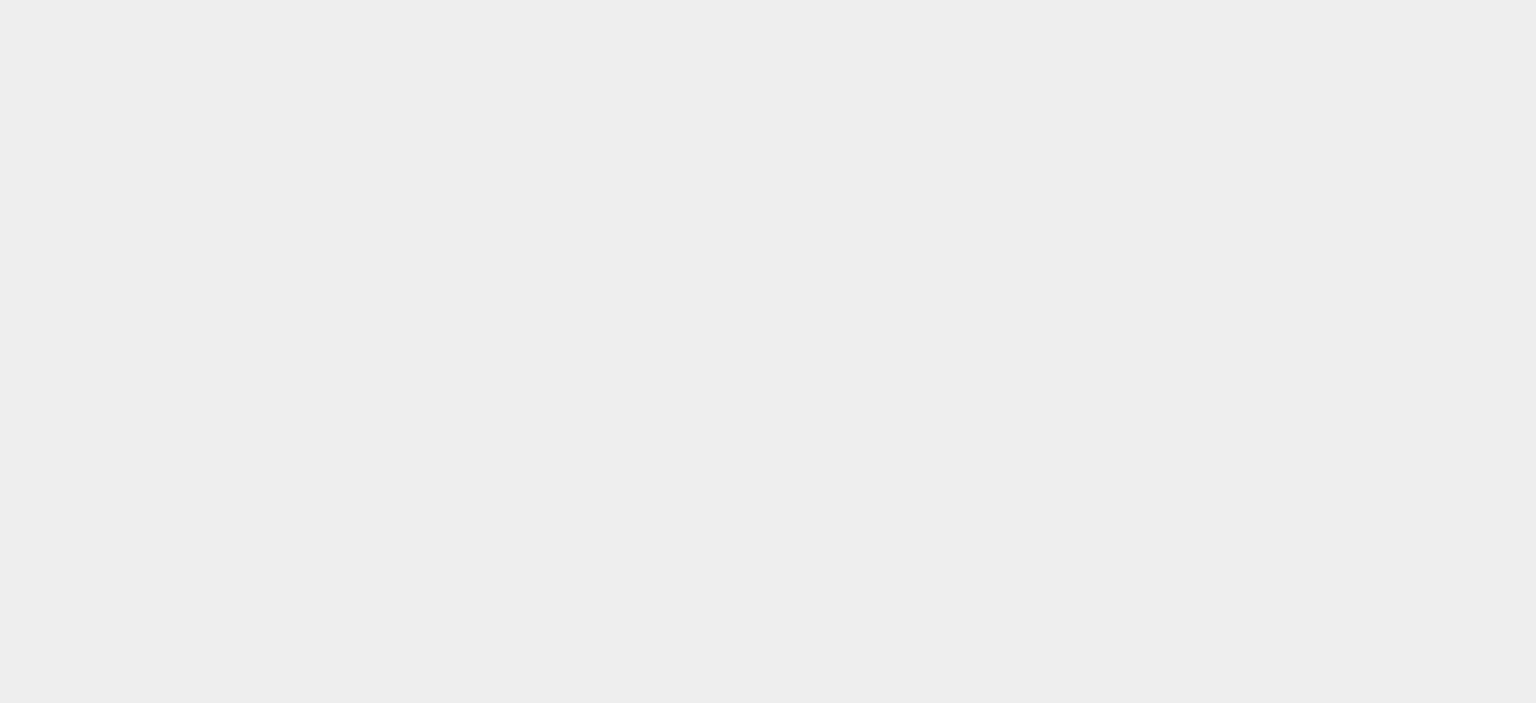 scroll, scrollTop: 0, scrollLeft: 0, axis: both 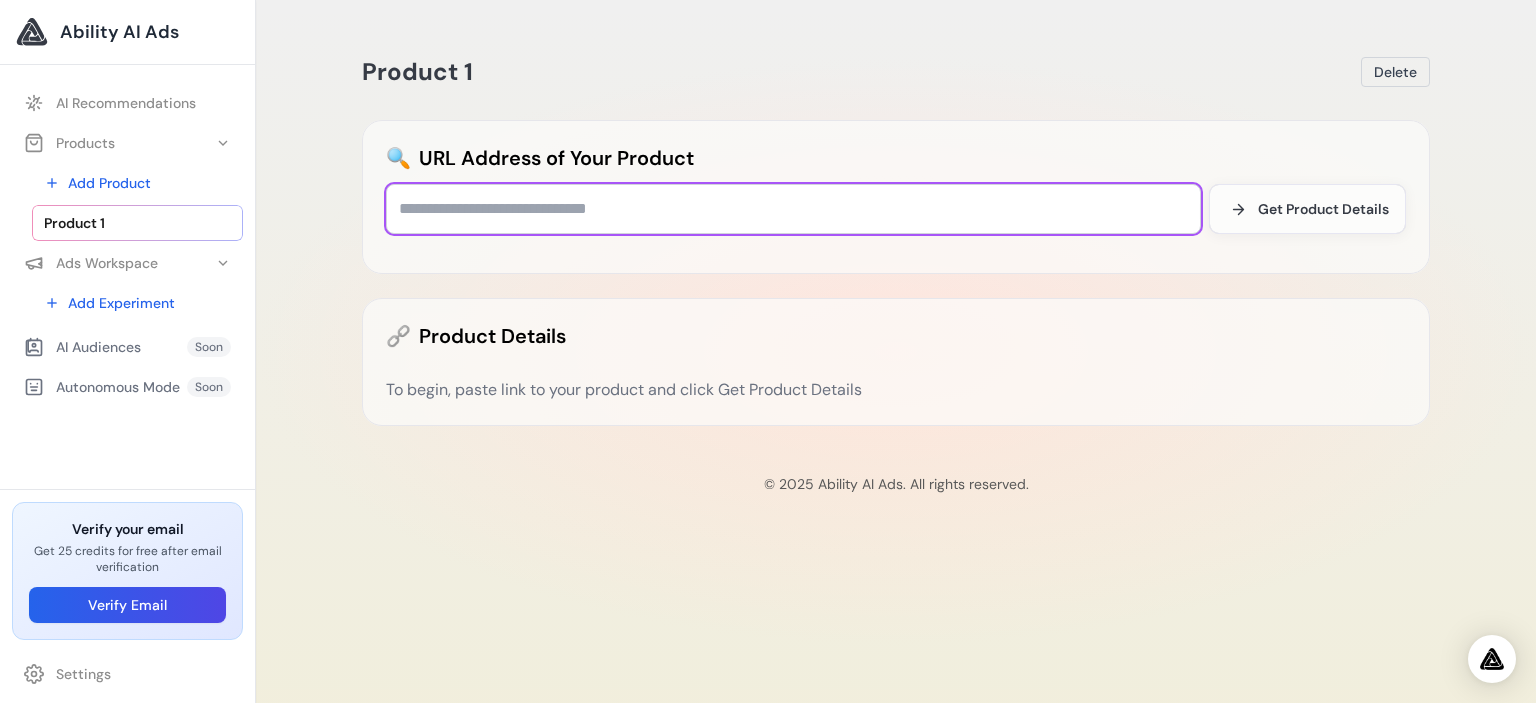 click at bounding box center [793, 209] 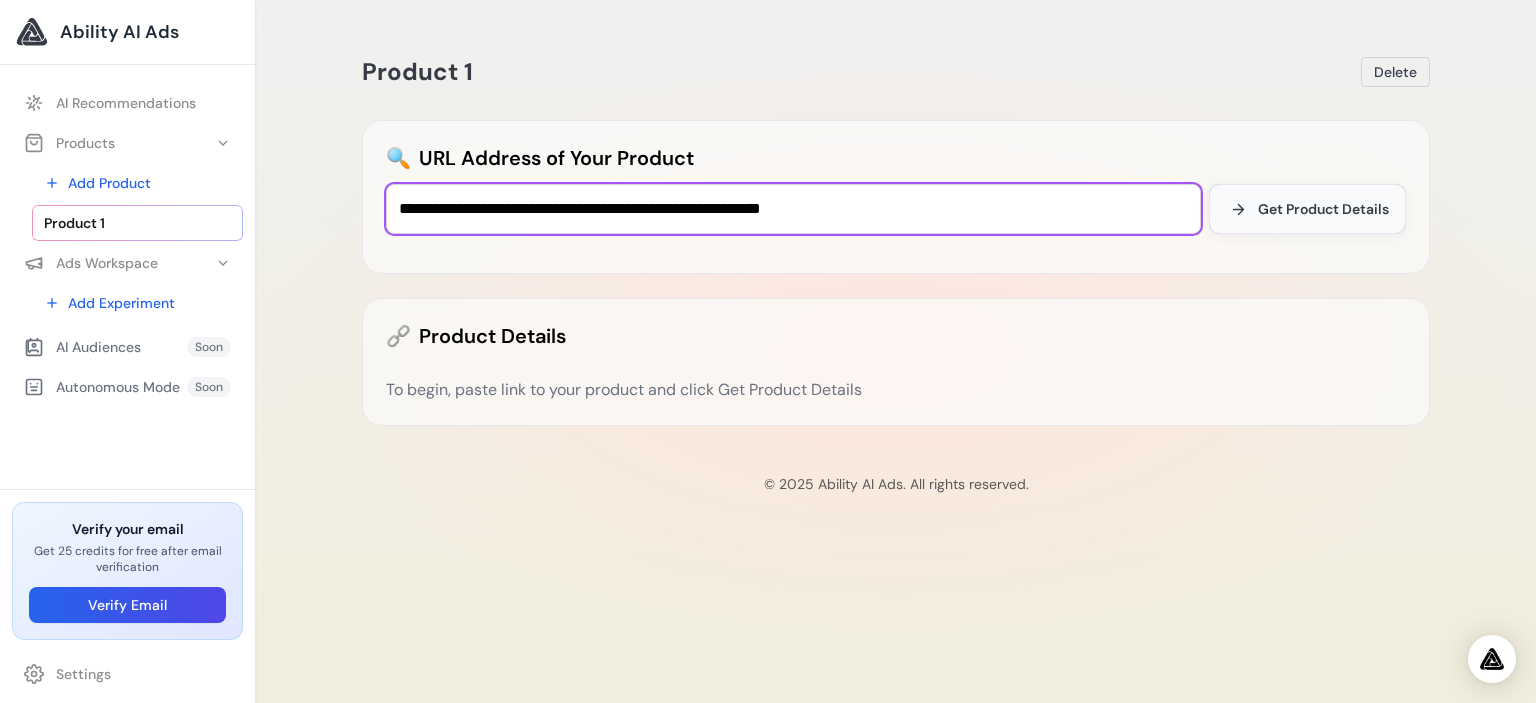 type on "**********" 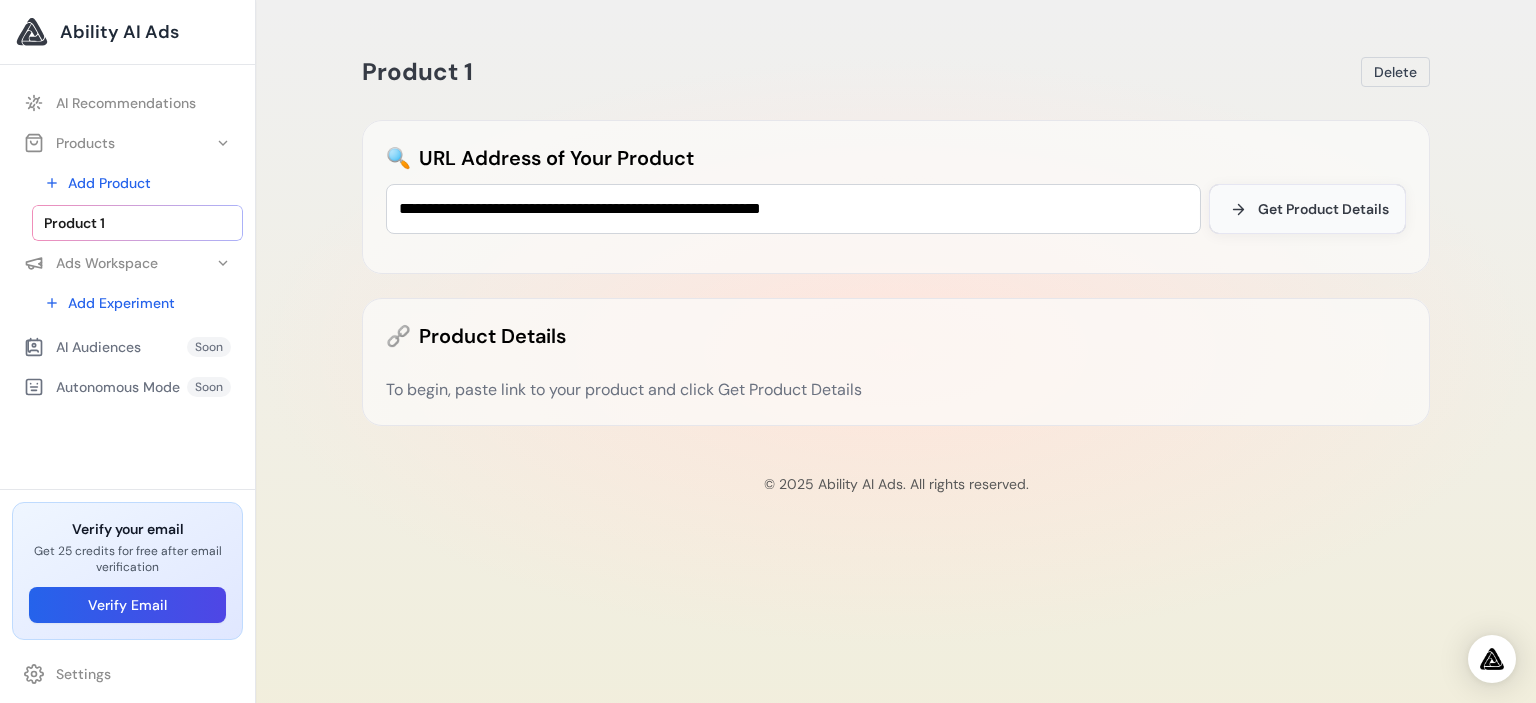 click on "Get Product Details" at bounding box center (1323, 209) 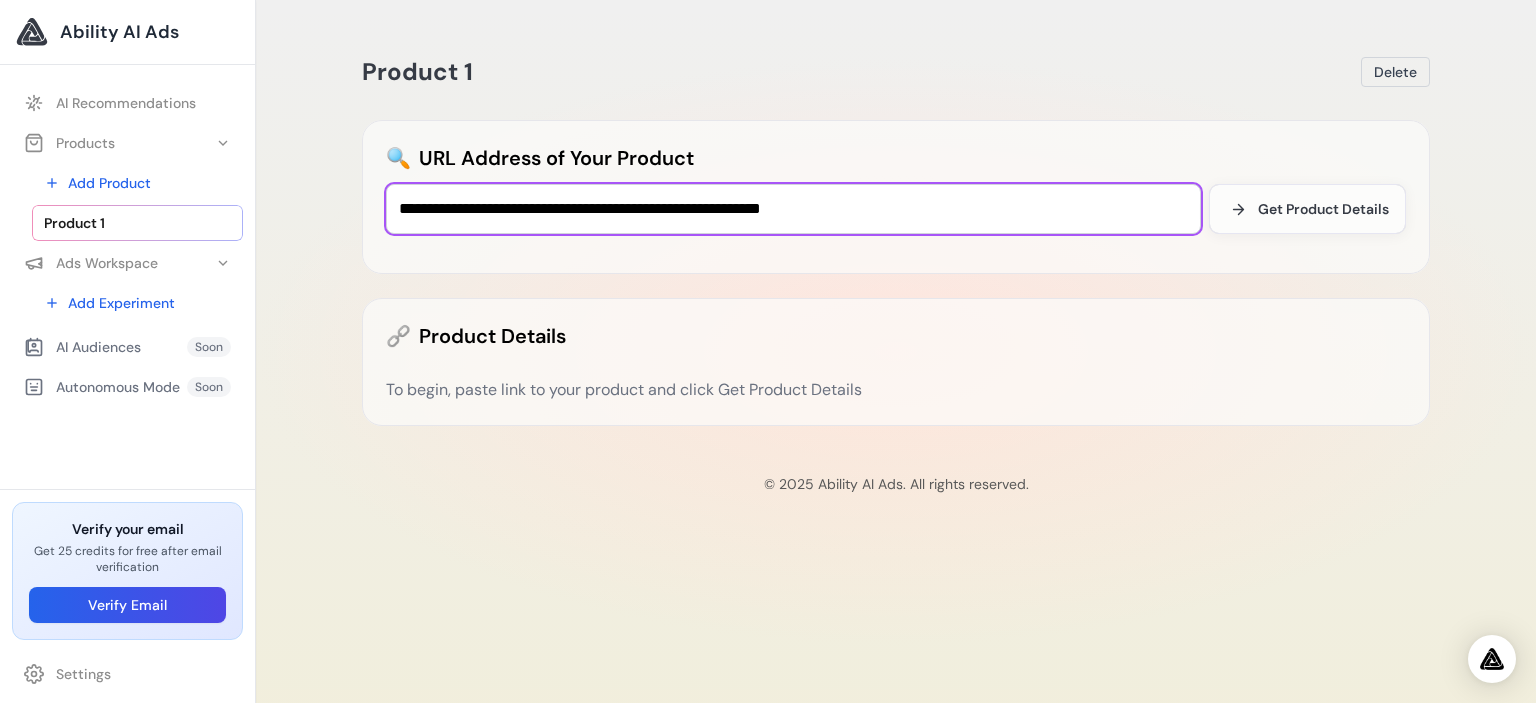 click on "**********" at bounding box center [793, 209] 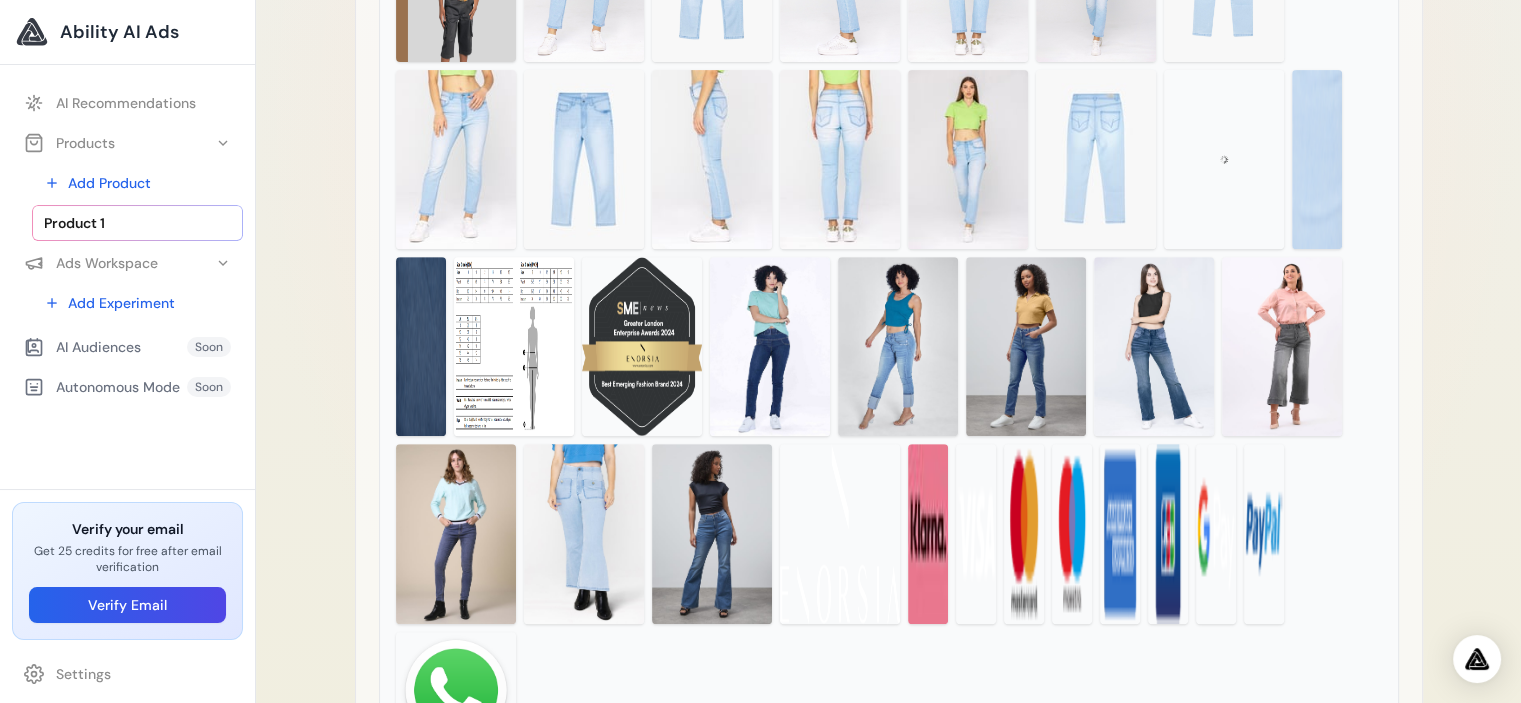scroll, scrollTop: 800, scrollLeft: 0, axis: vertical 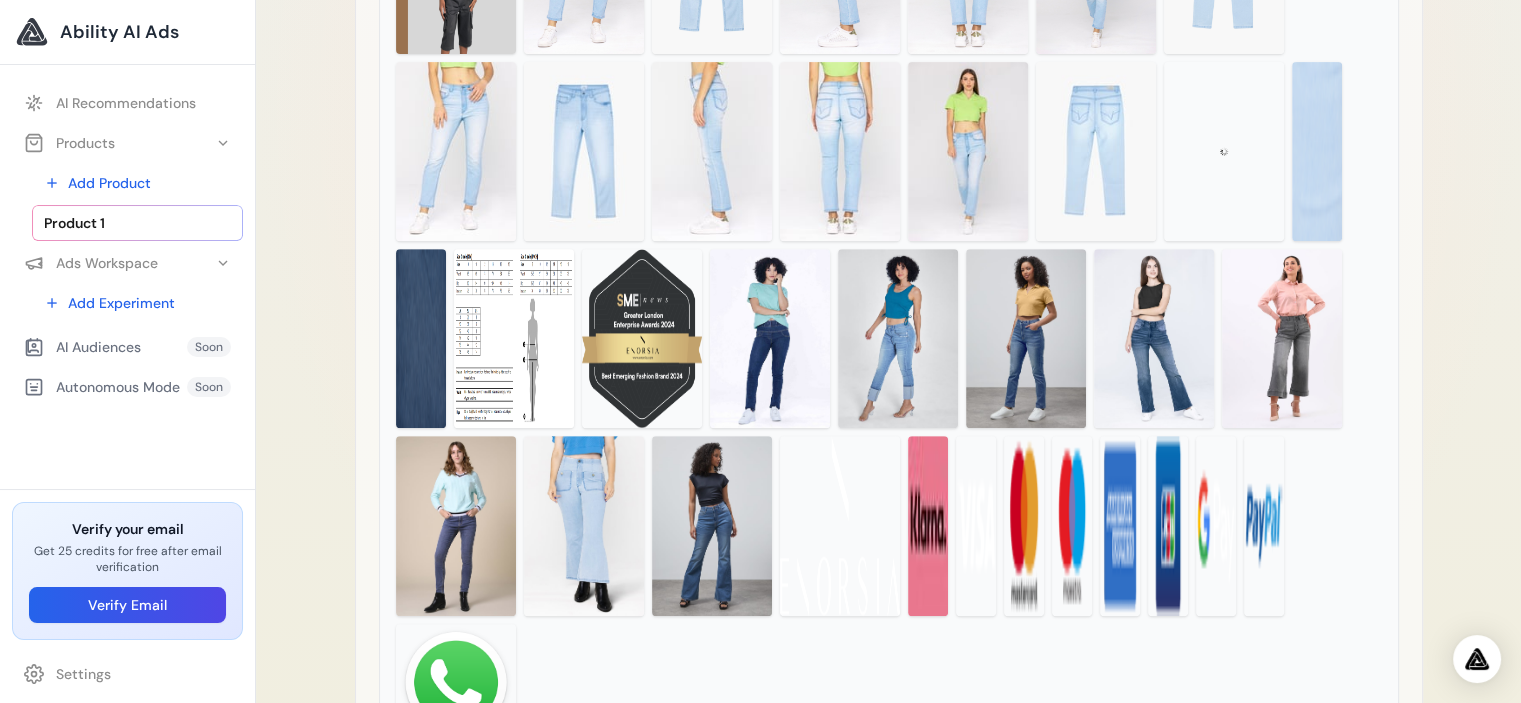 click at bounding box center (968, 151) 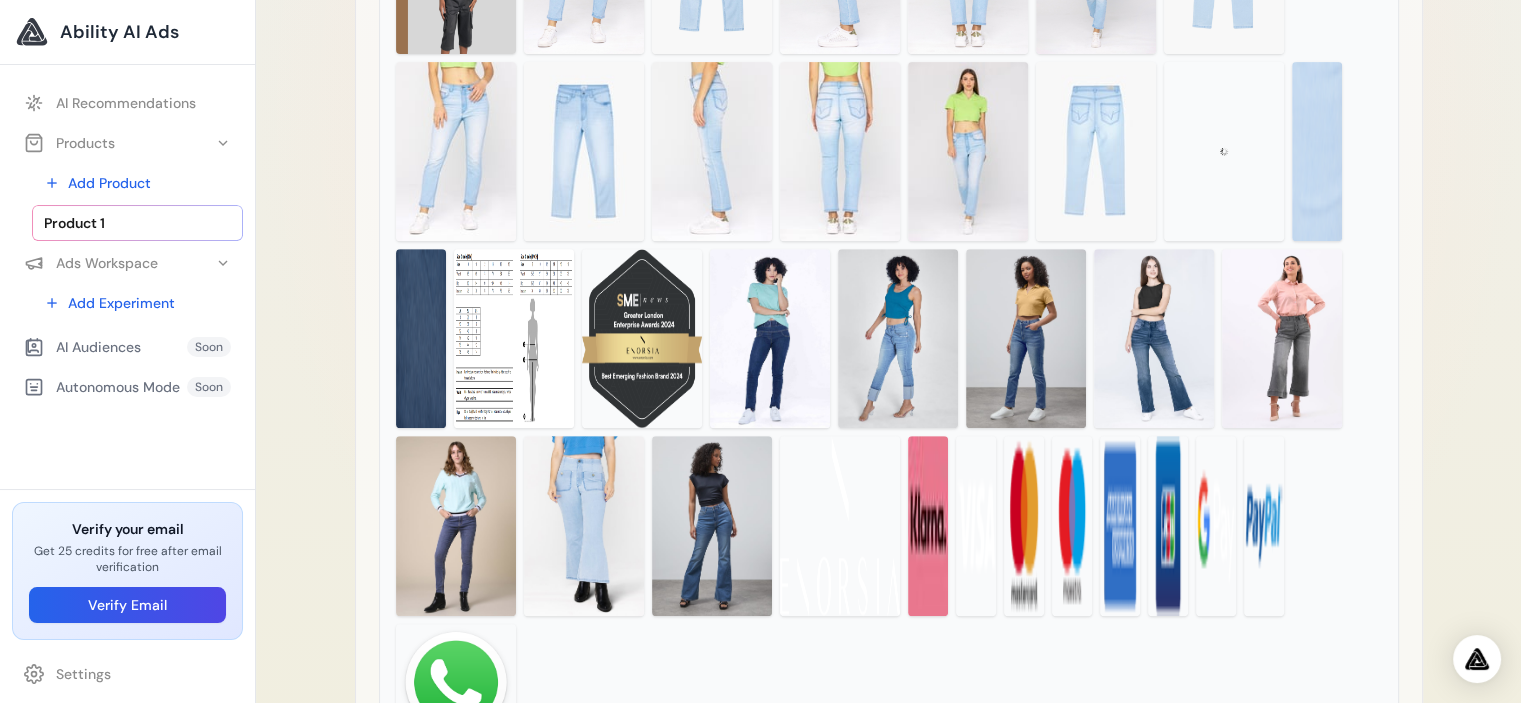 click at bounding box center [968, 151] 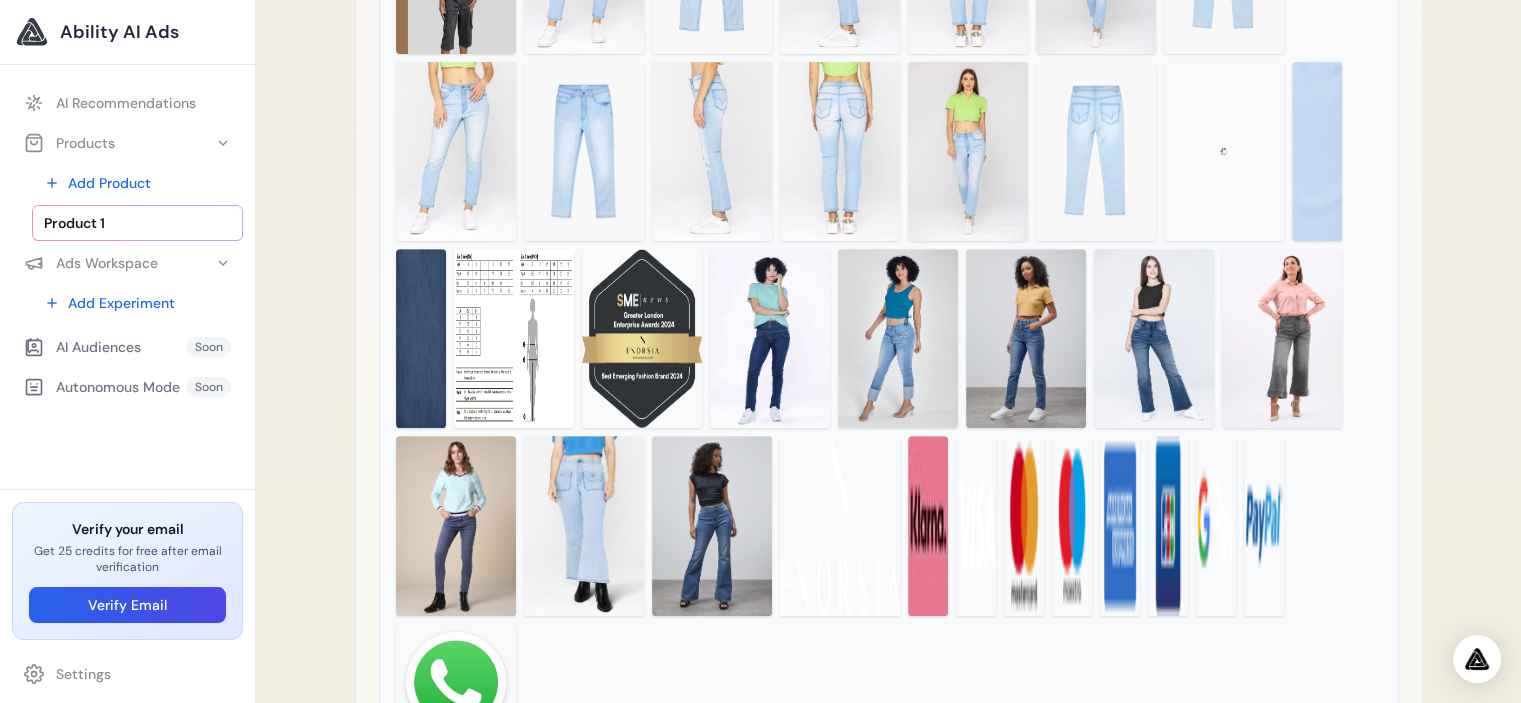 click at bounding box center (968, 151) 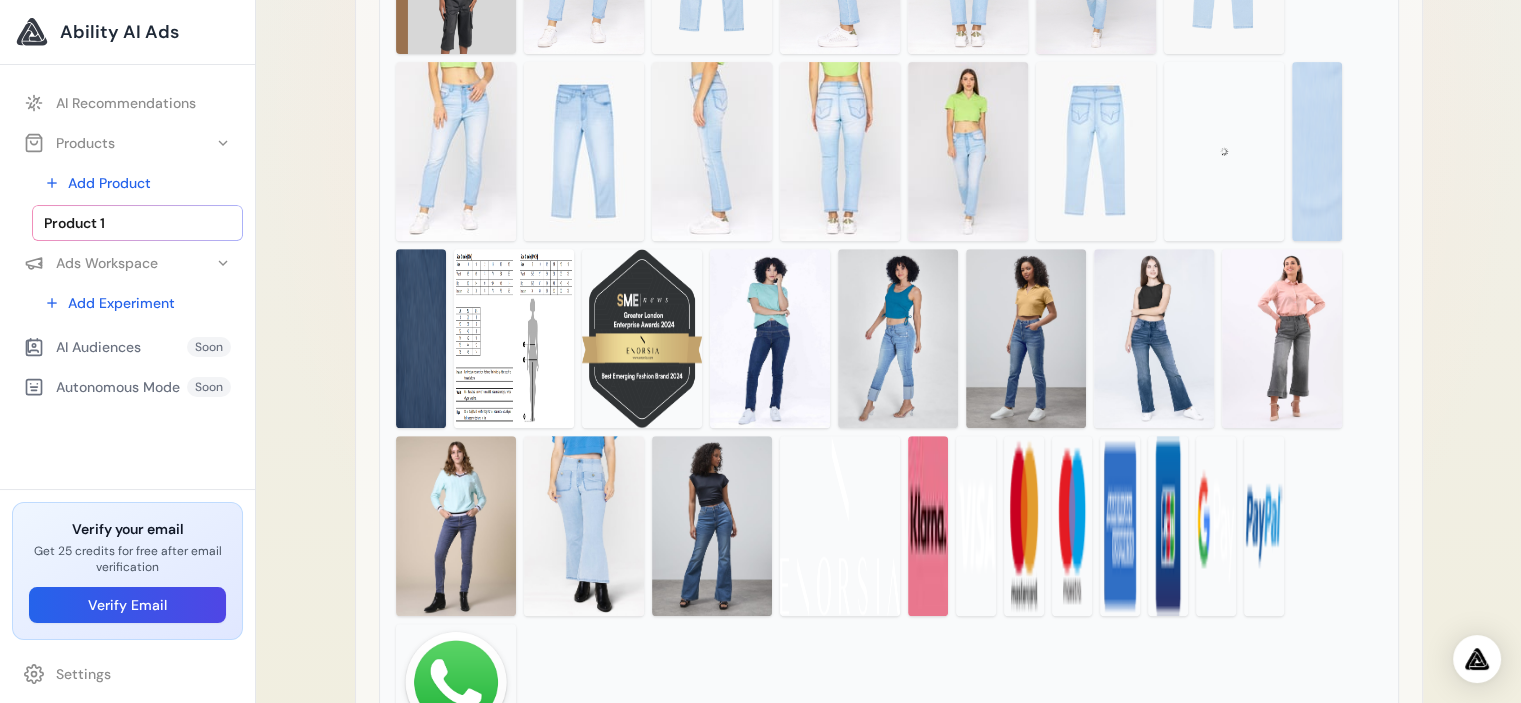 click at bounding box center (889, 245) 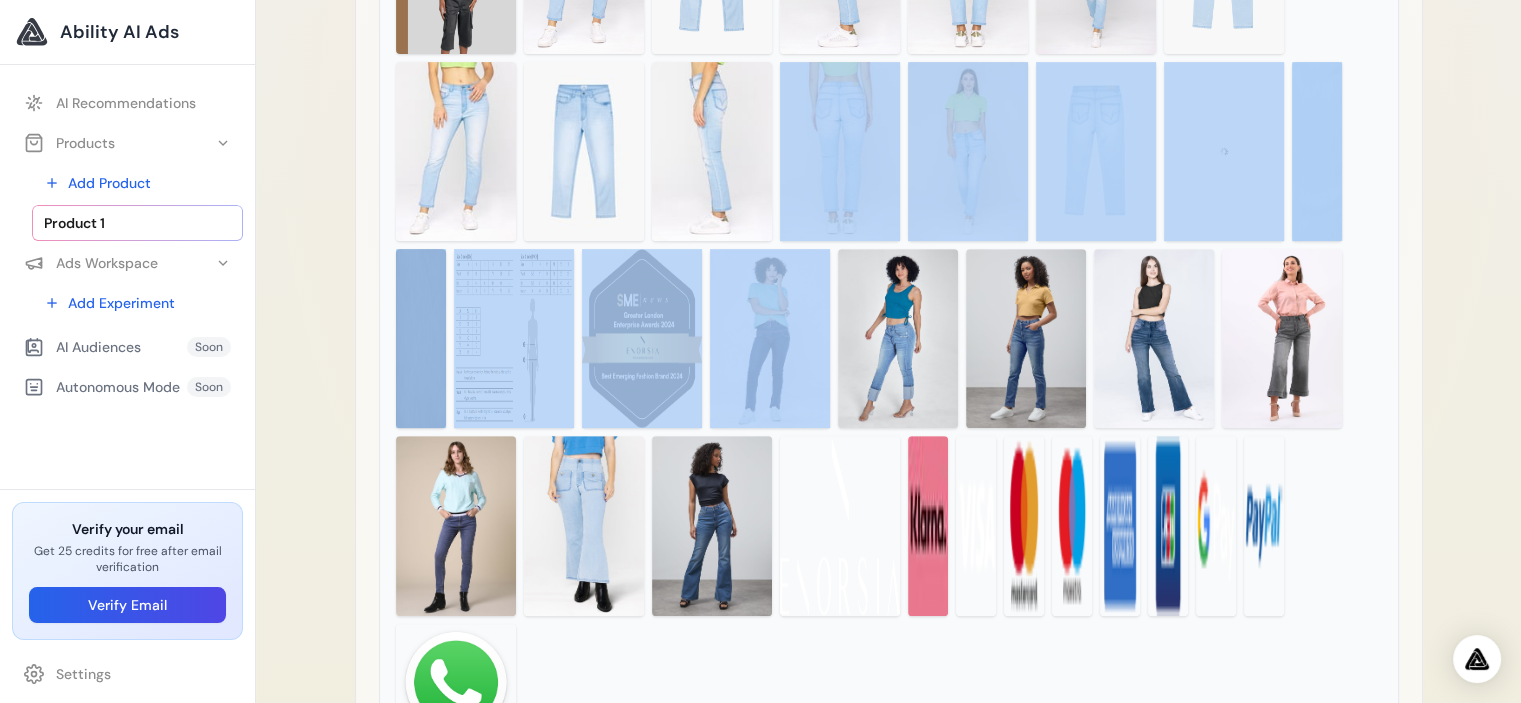 drag, startPoint x: 951, startPoint y: 243, endPoint x: 914, endPoint y: 23, distance: 223.08966 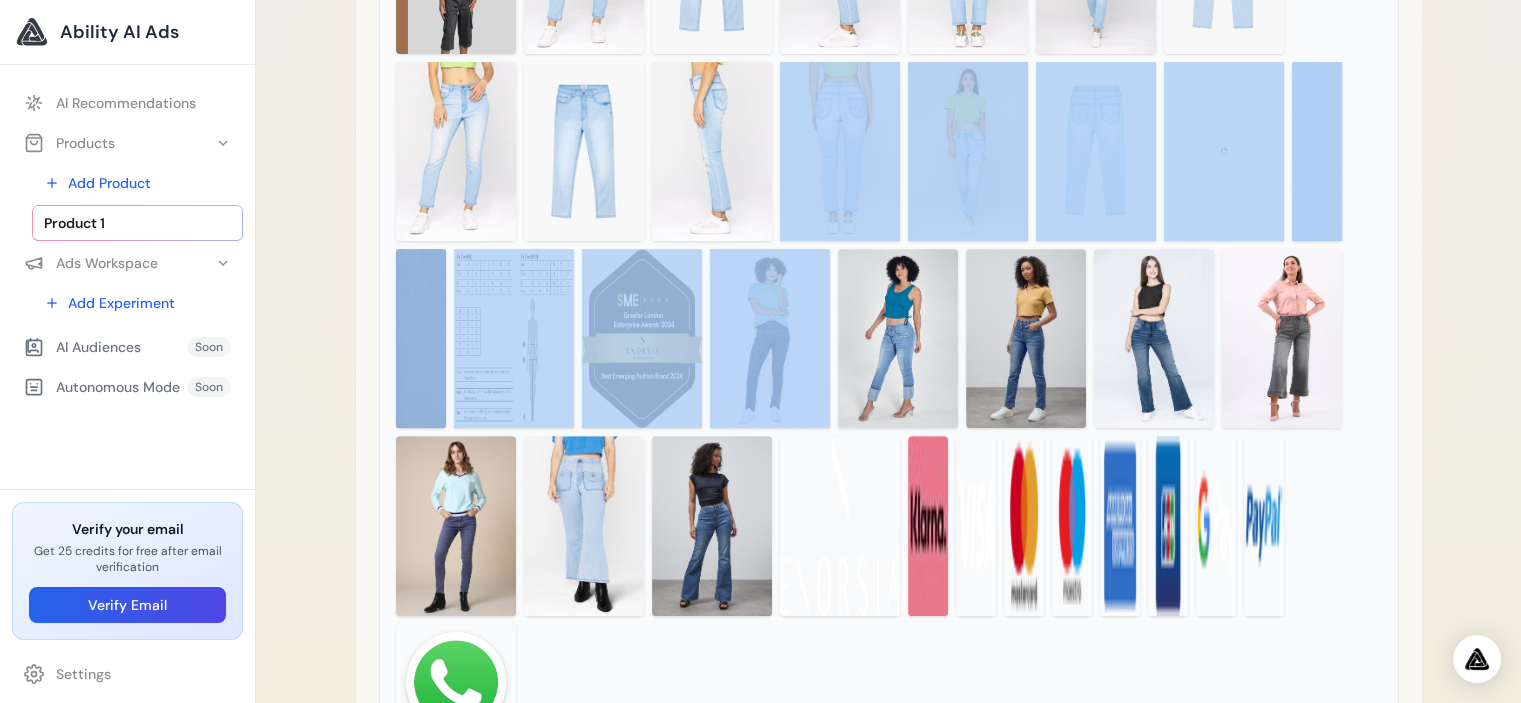 click at bounding box center (889, 245) 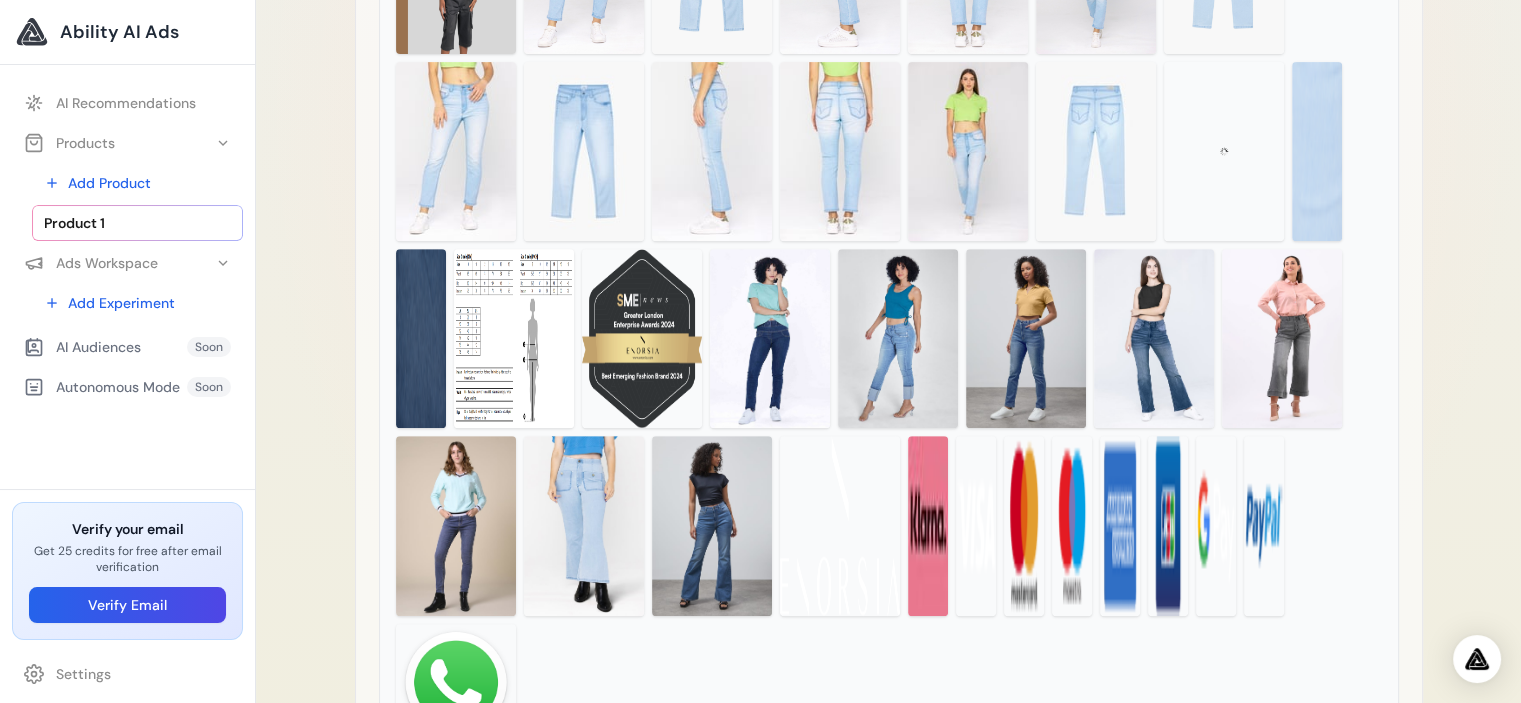 click at bounding box center [770, 338] 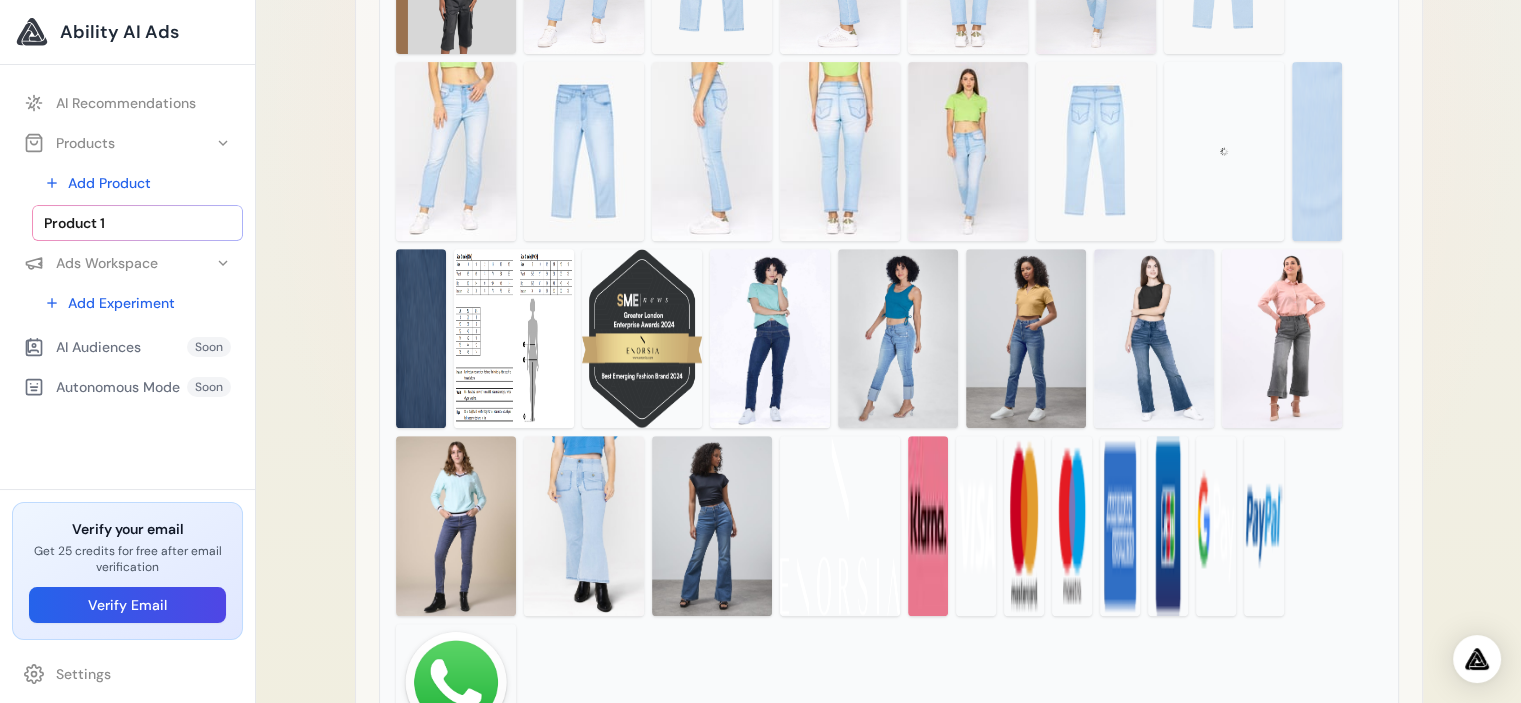 drag, startPoint x: 1432, startPoint y: 283, endPoint x: 1133, endPoint y: 359, distance: 308.5077 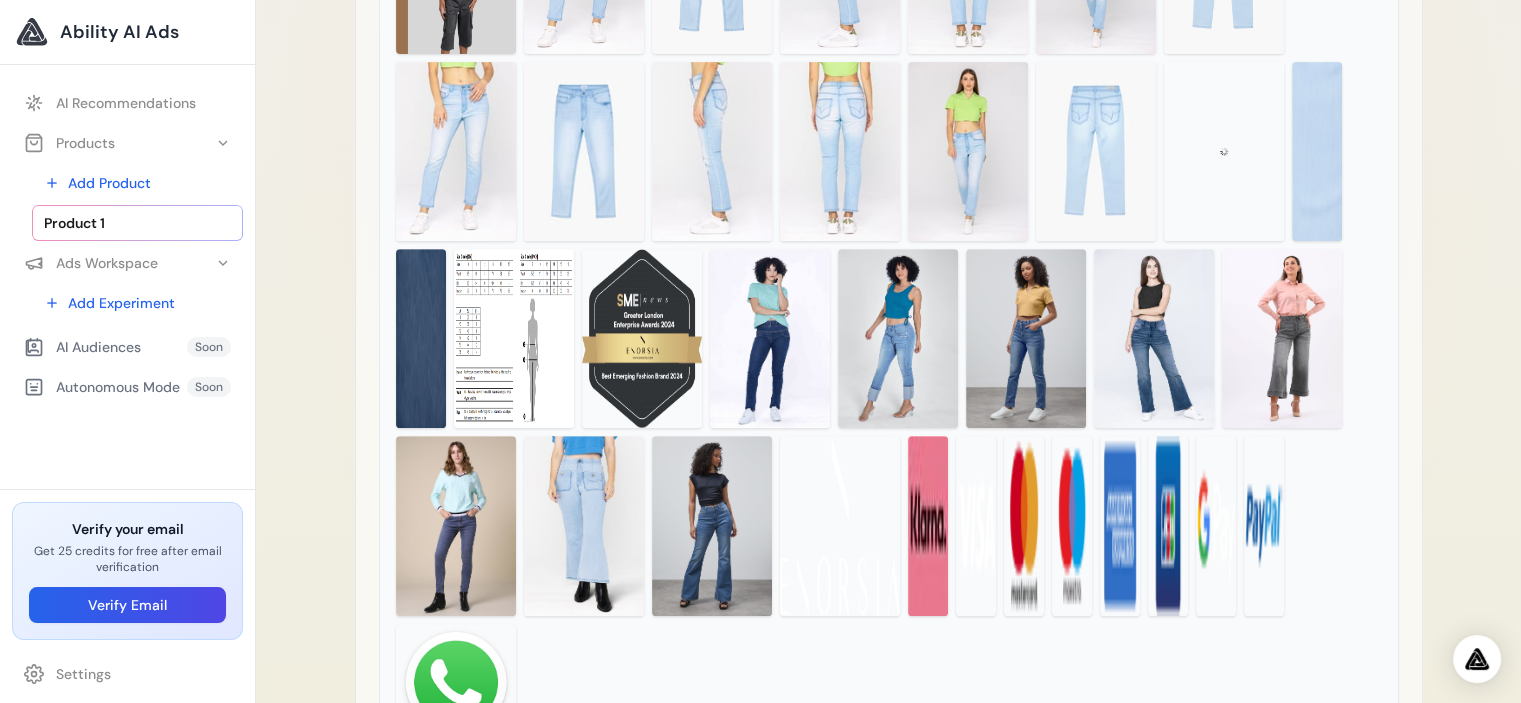 click on "**********" at bounding box center (889, 75) 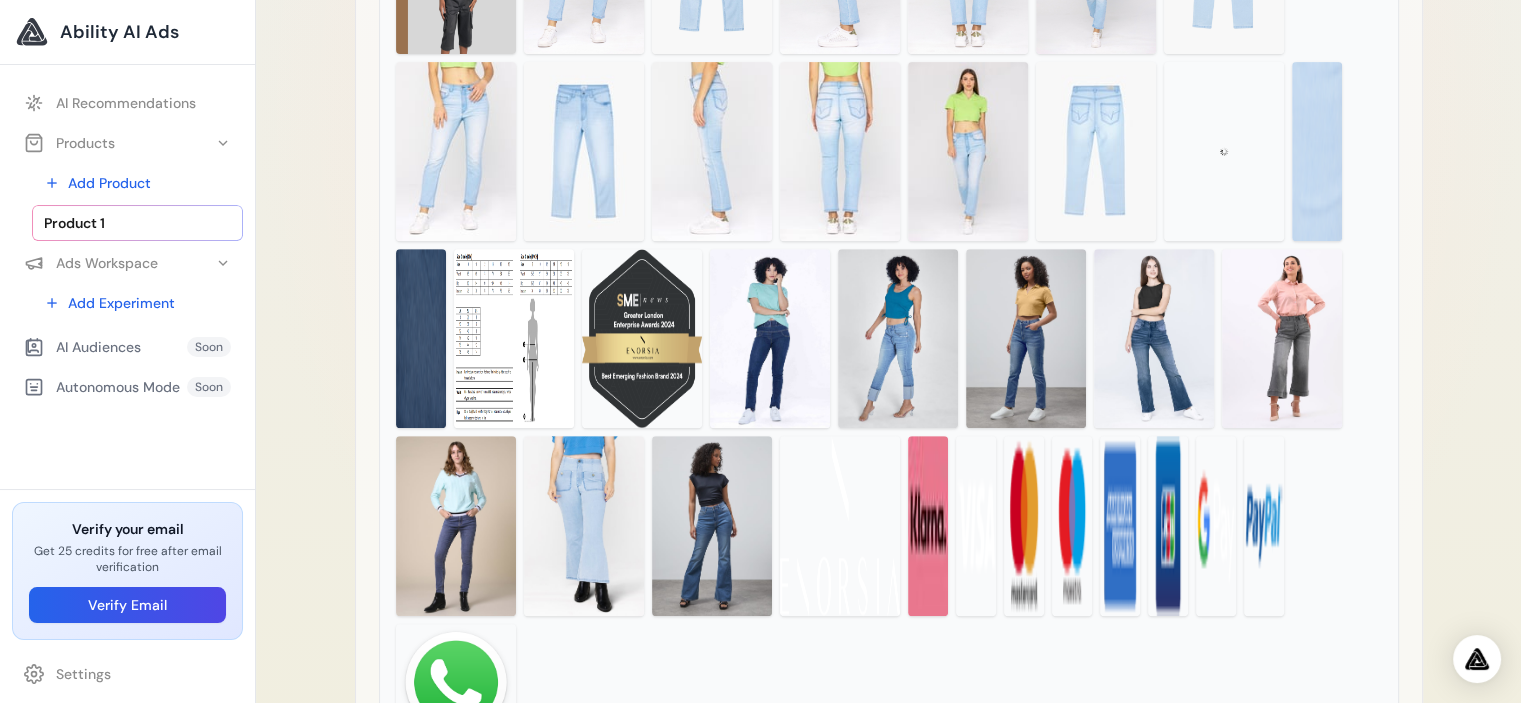 click at bounding box center [1026, 338] 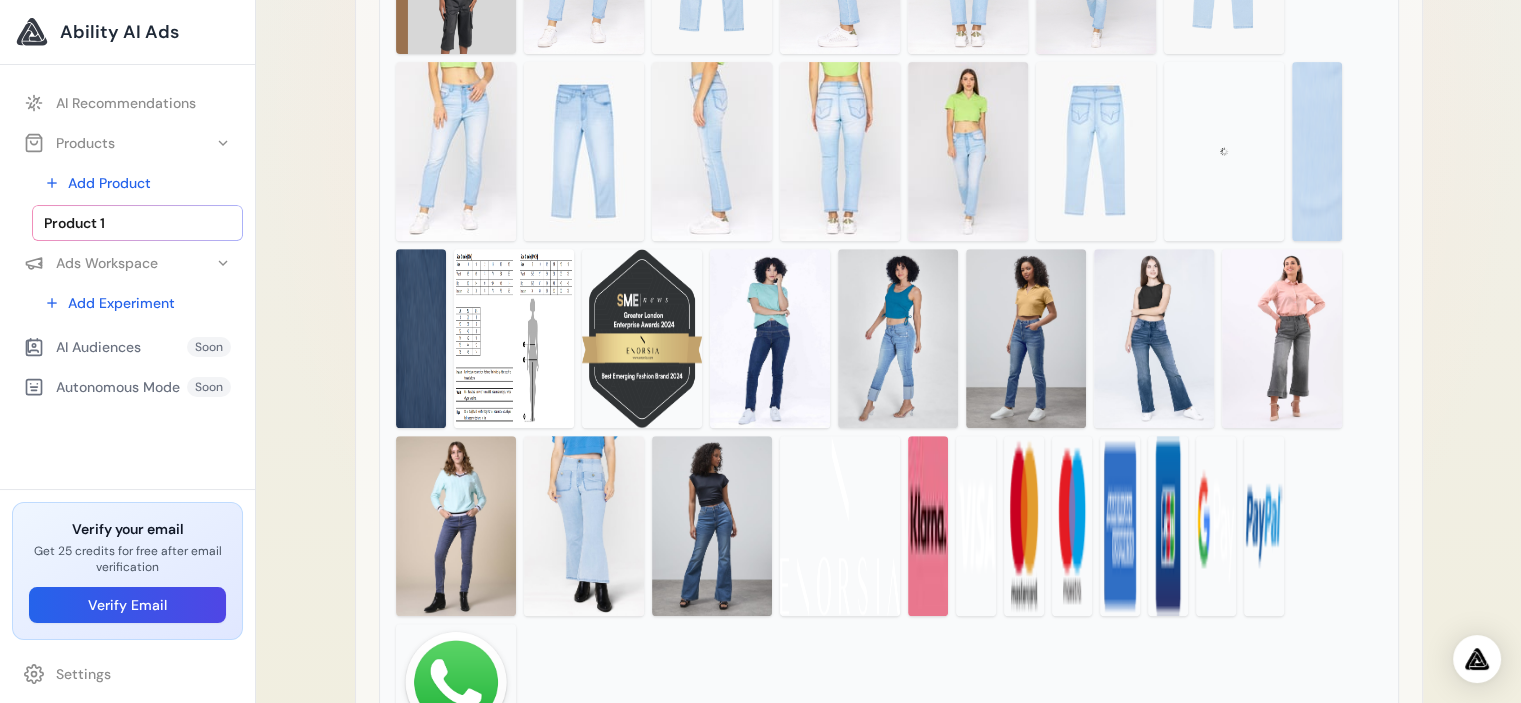 click at bounding box center [1026, 338] 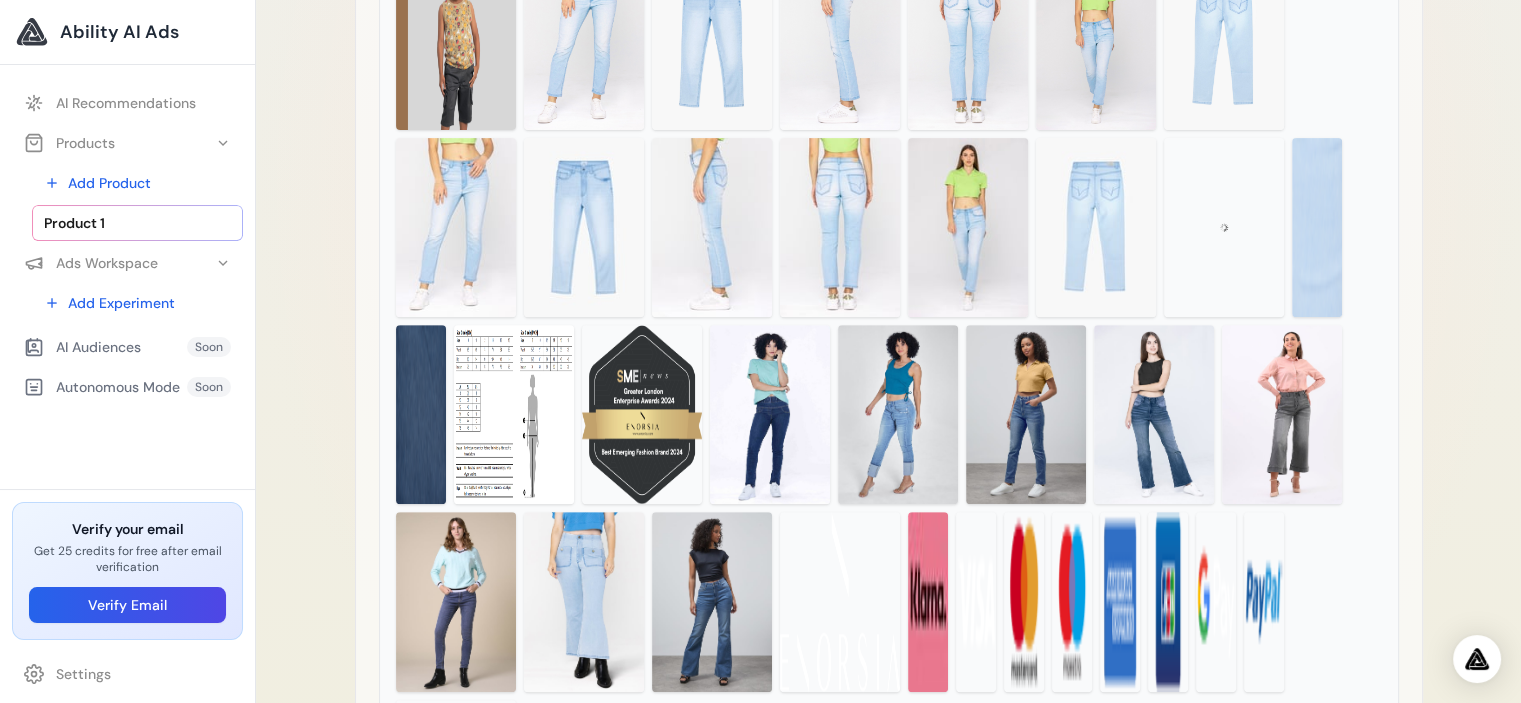 scroll, scrollTop: 600, scrollLeft: 0, axis: vertical 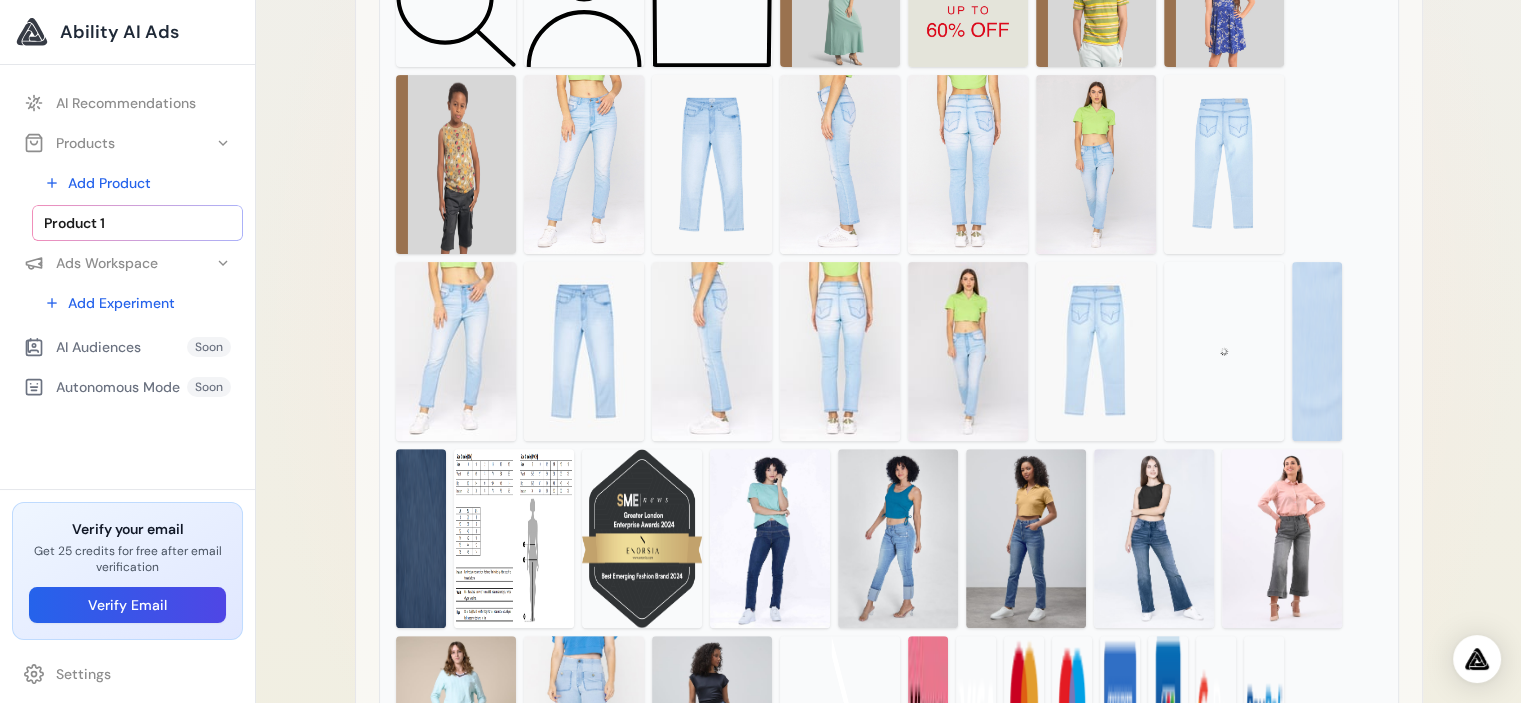 click at bounding box center [968, 351] 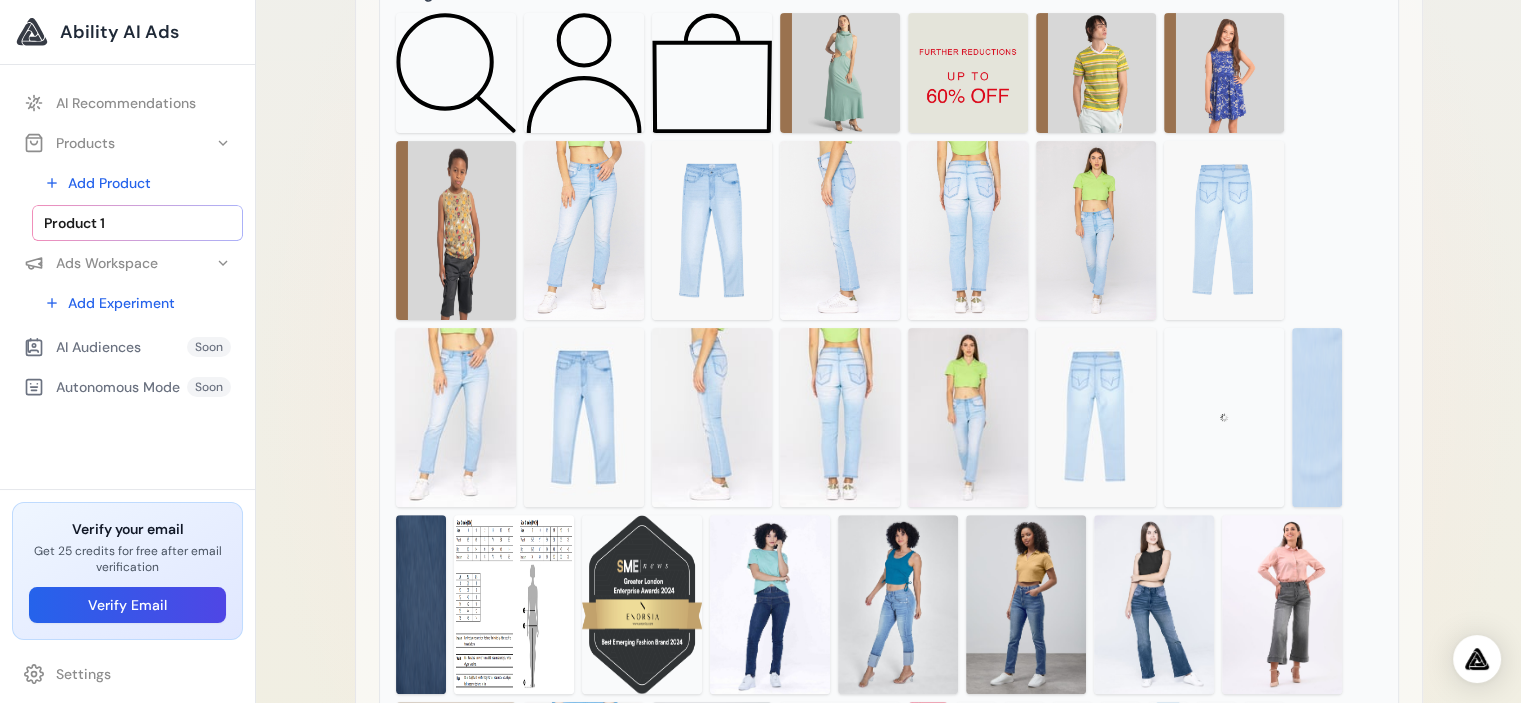 scroll, scrollTop: 500, scrollLeft: 0, axis: vertical 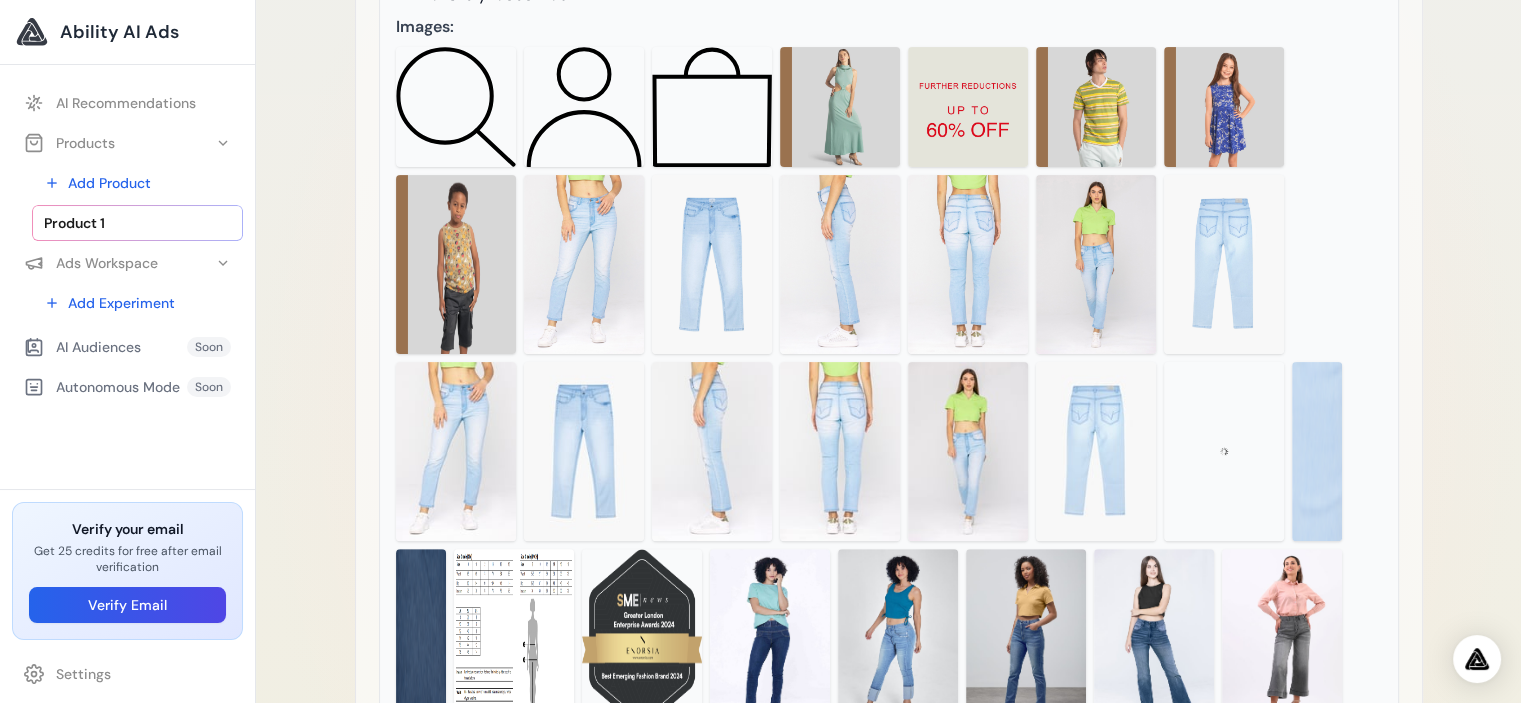 click at bounding box center (968, 451) 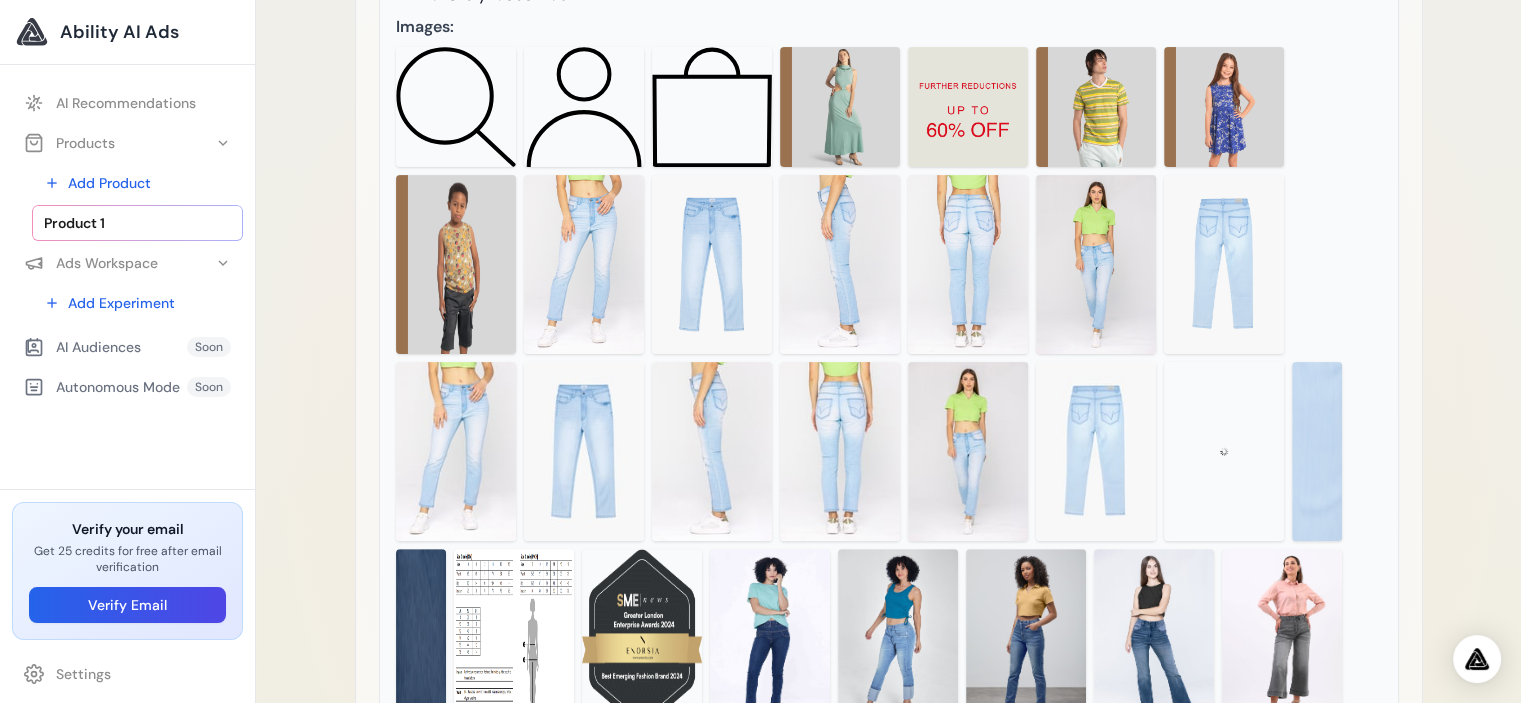 click at bounding box center (968, 451) 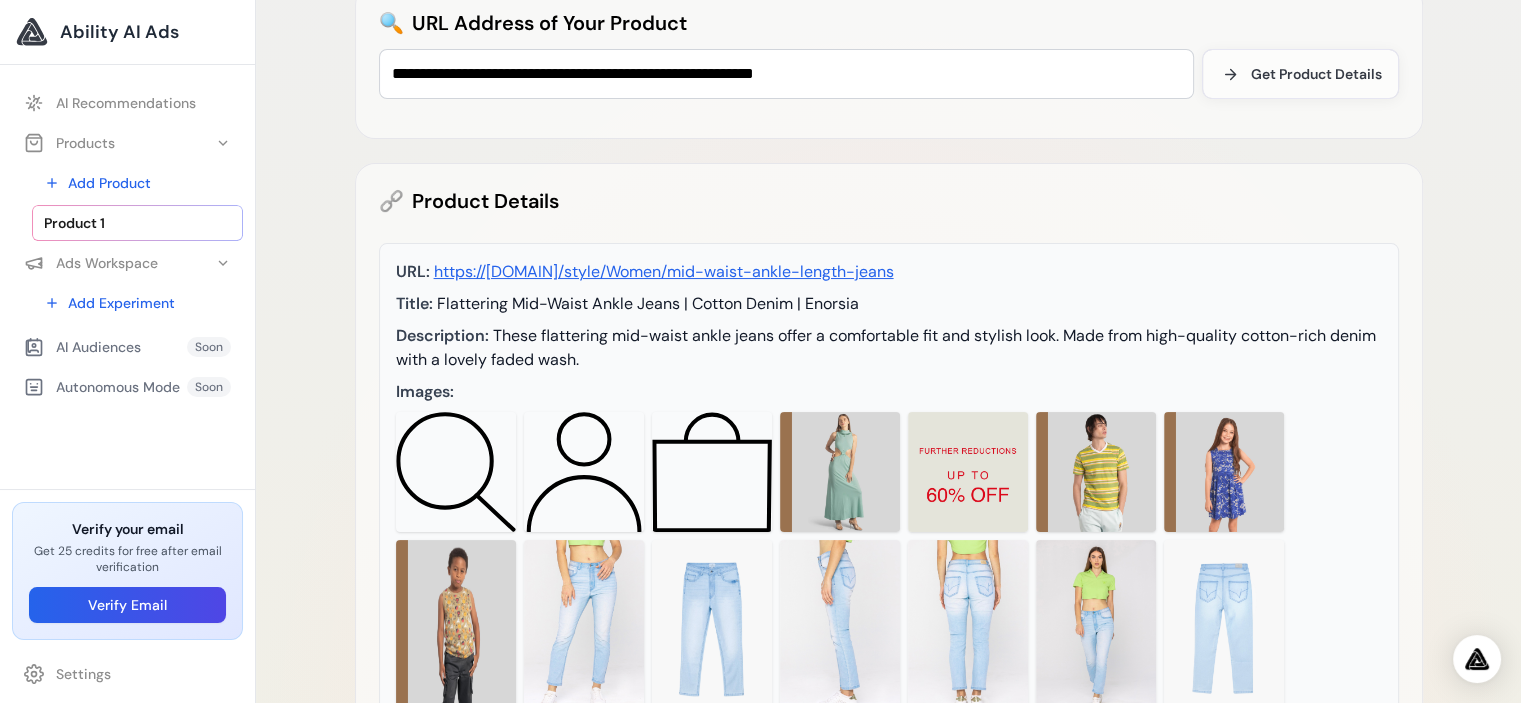scroll, scrollTop: 100, scrollLeft: 0, axis: vertical 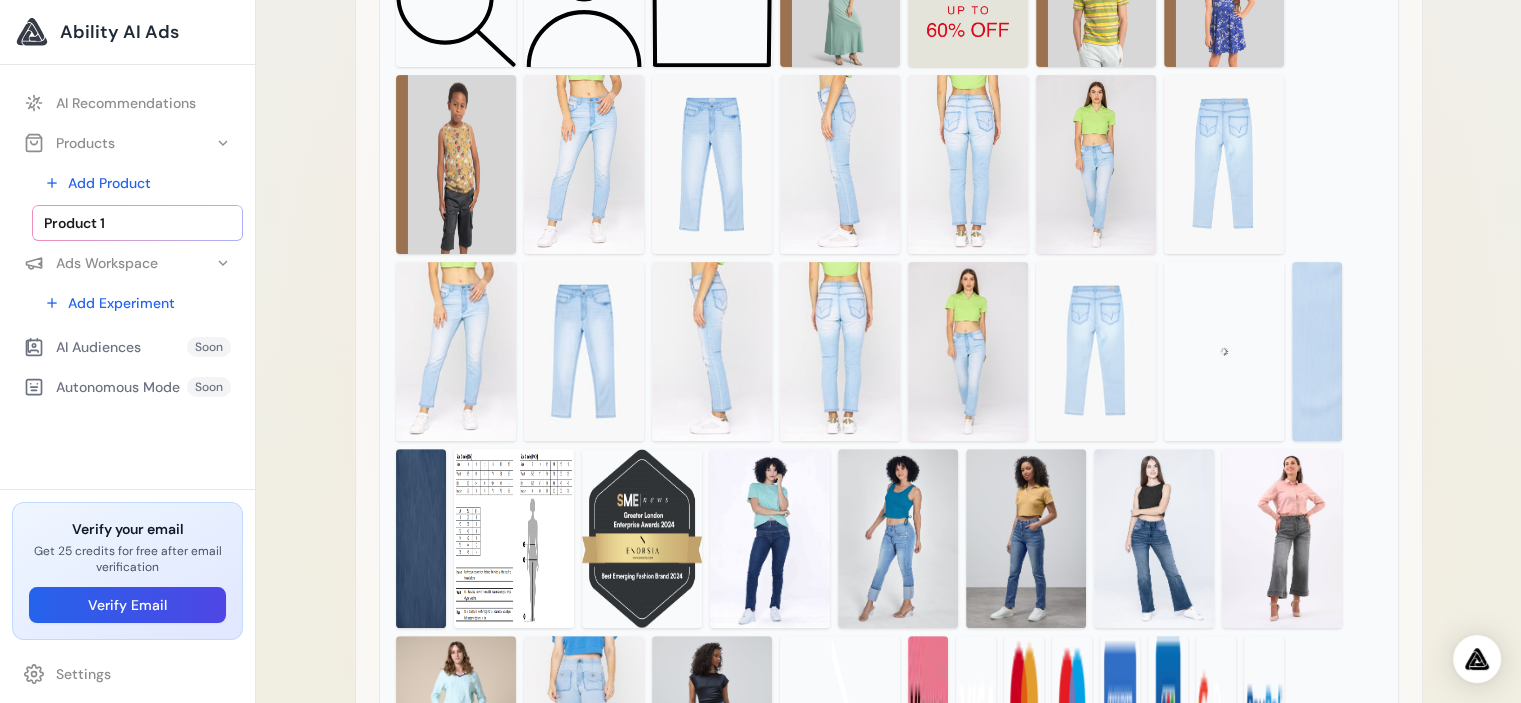 click at bounding box center [840, 351] 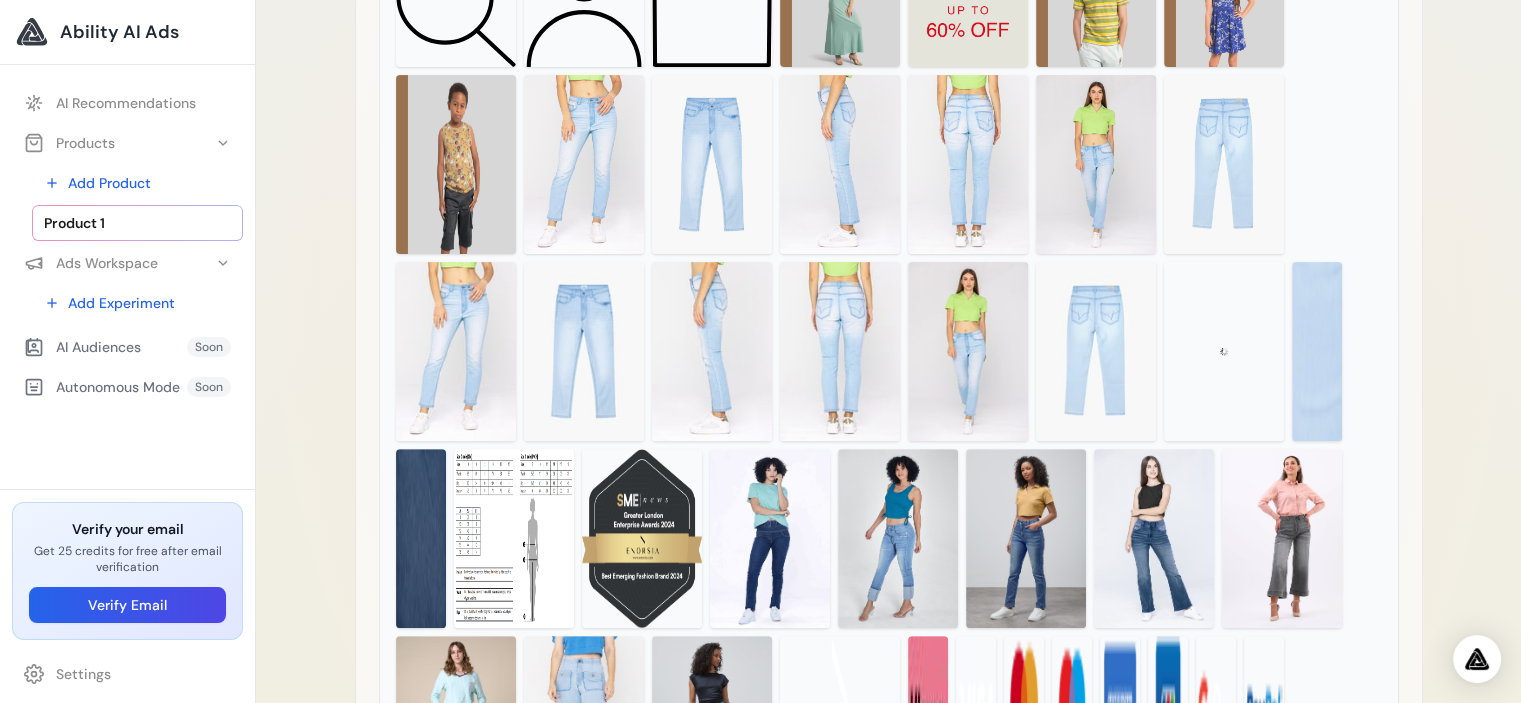 click at bounding box center [840, 351] 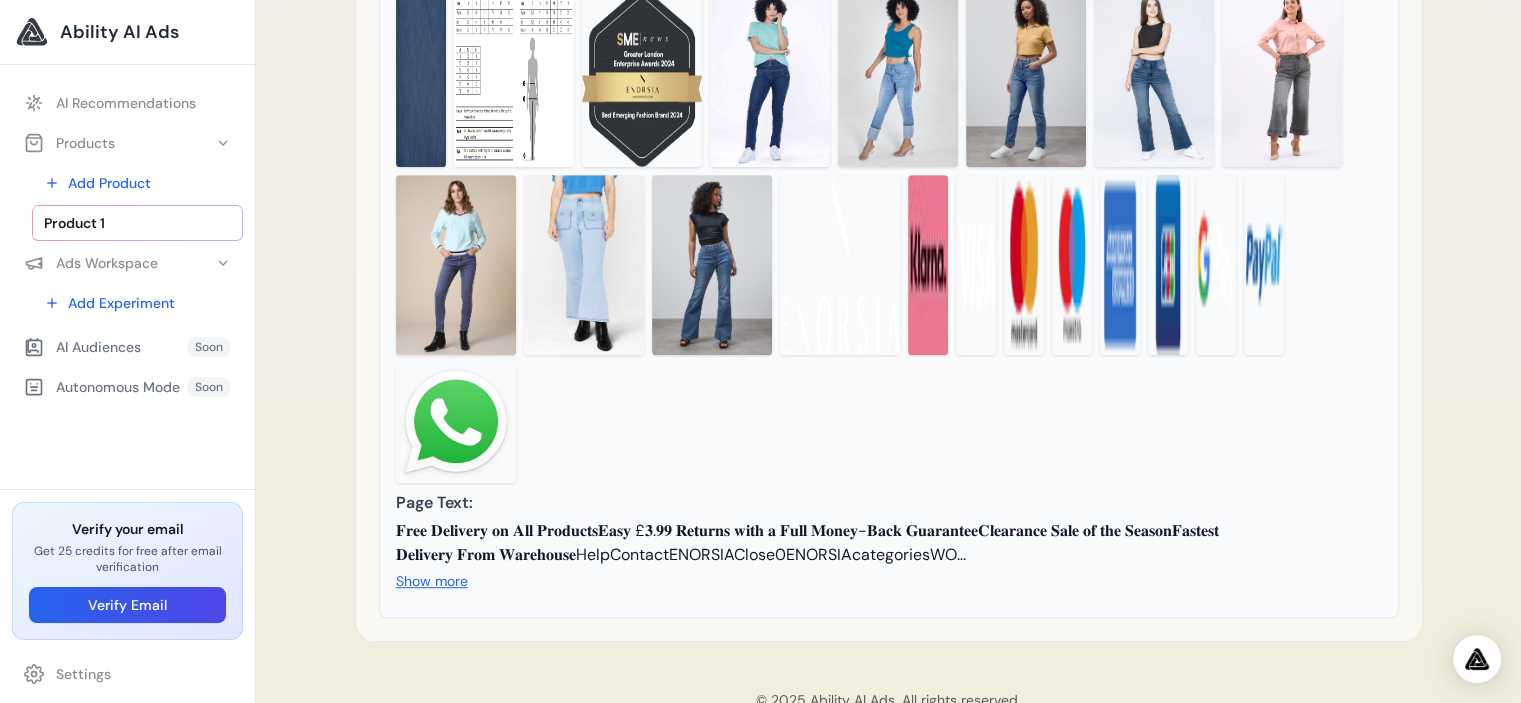 scroll, scrollTop: 961, scrollLeft: 0, axis: vertical 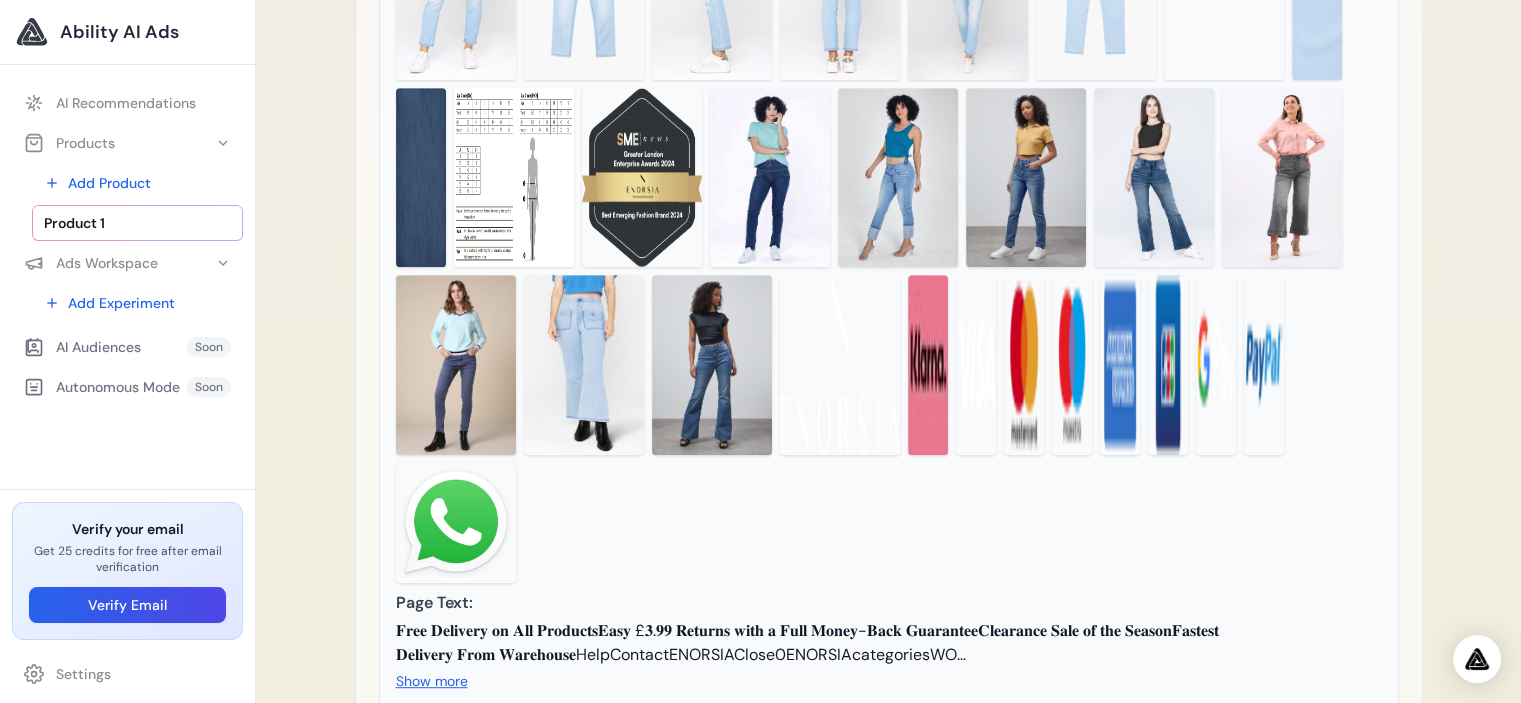 click on "Product 1" at bounding box center [137, 223] 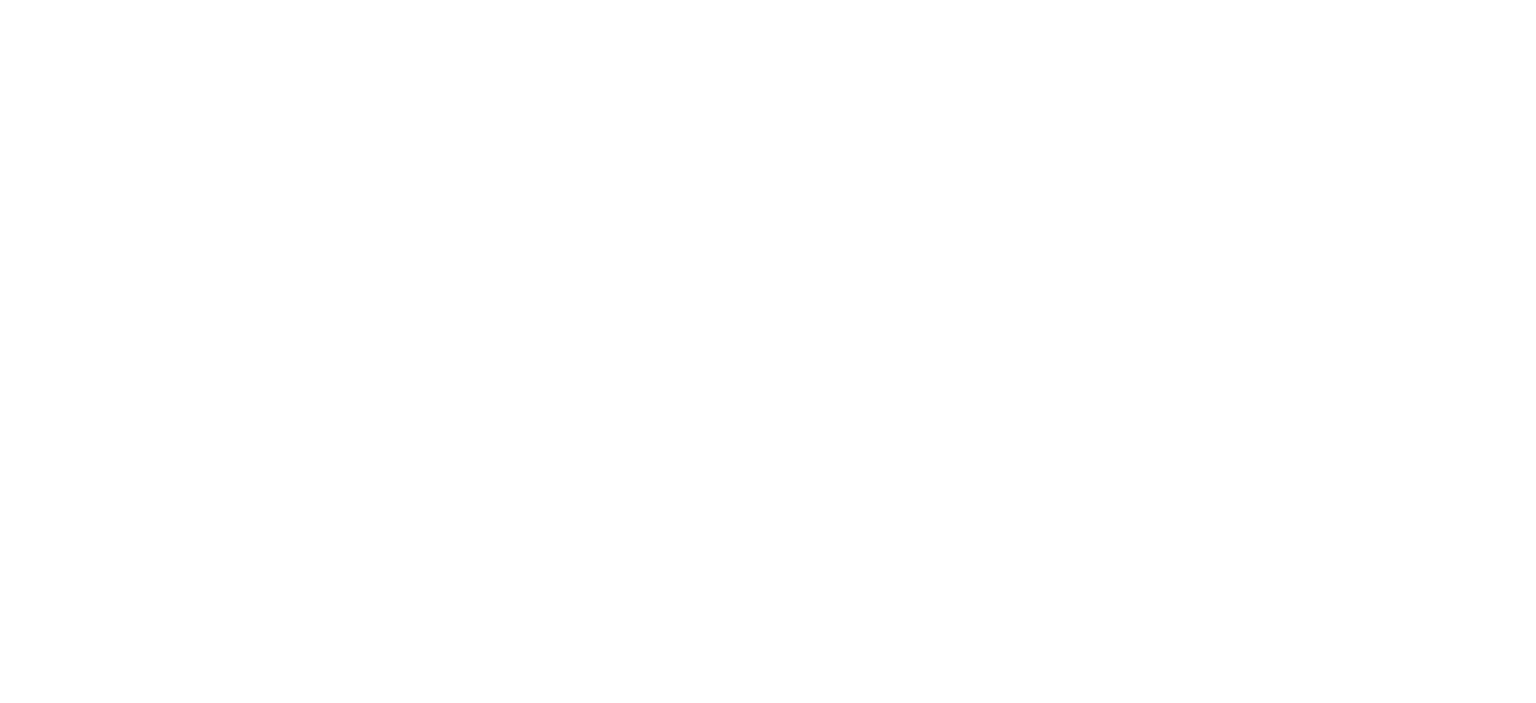 scroll, scrollTop: 0, scrollLeft: 0, axis: both 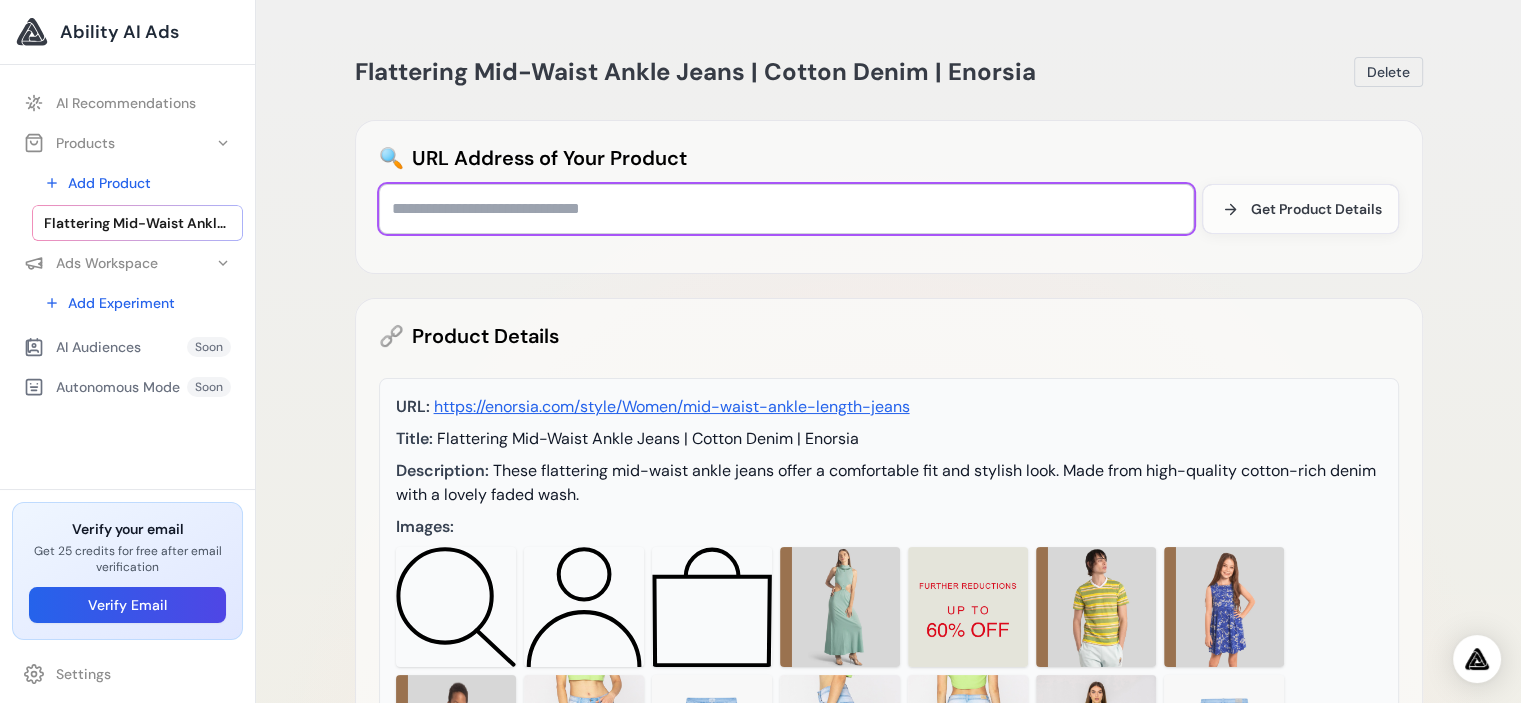 click at bounding box center [786, 209] 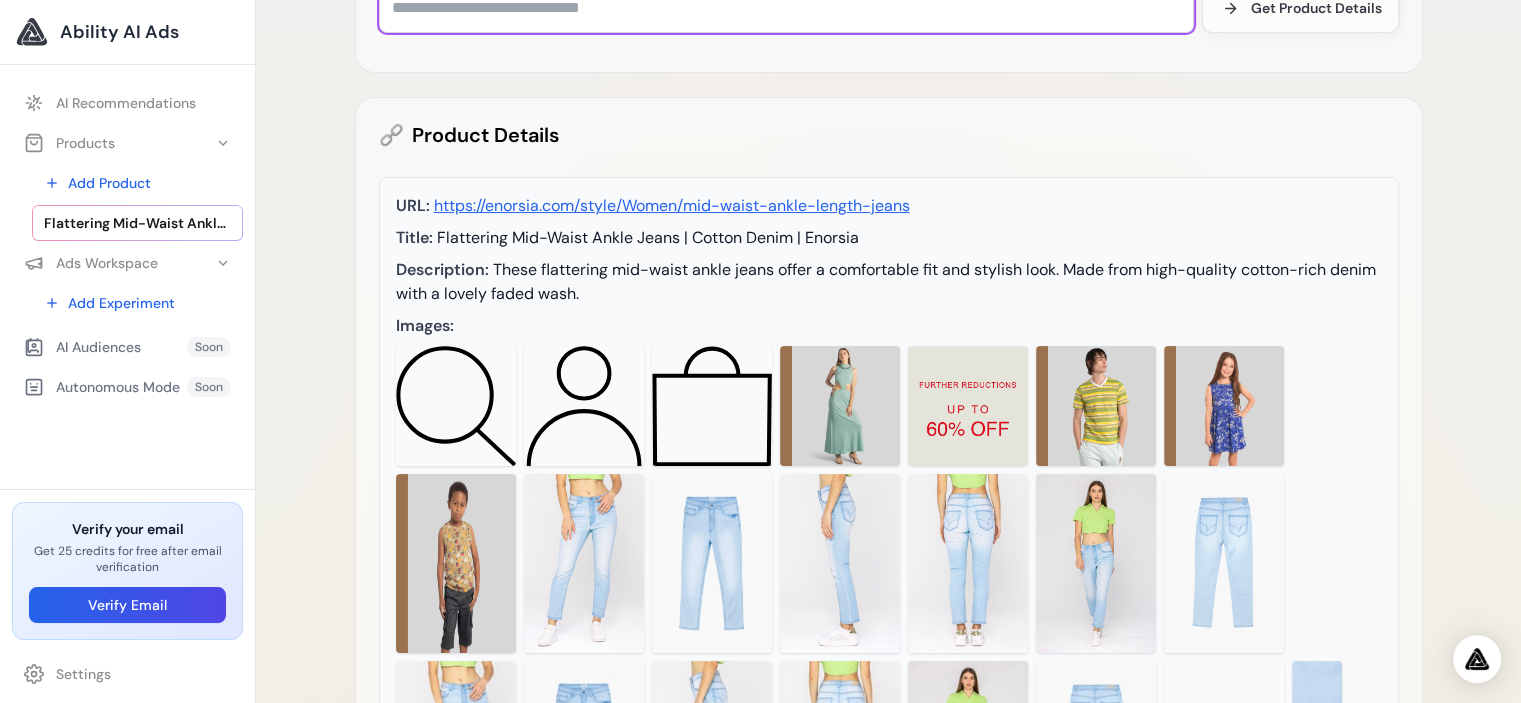 scroll, scrollTop: 400, scrollLeft: 0, axis: vertical 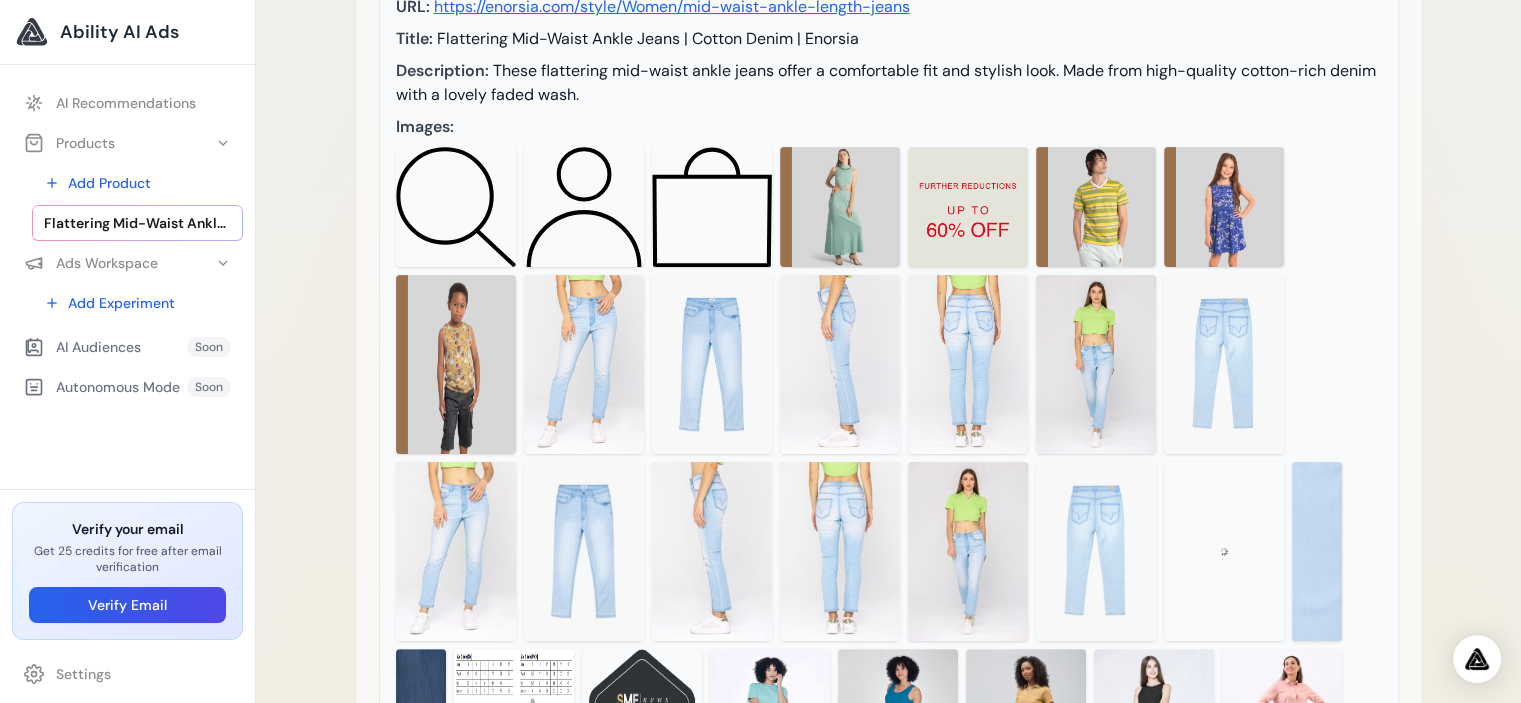 click at bounding box center [840, 207] 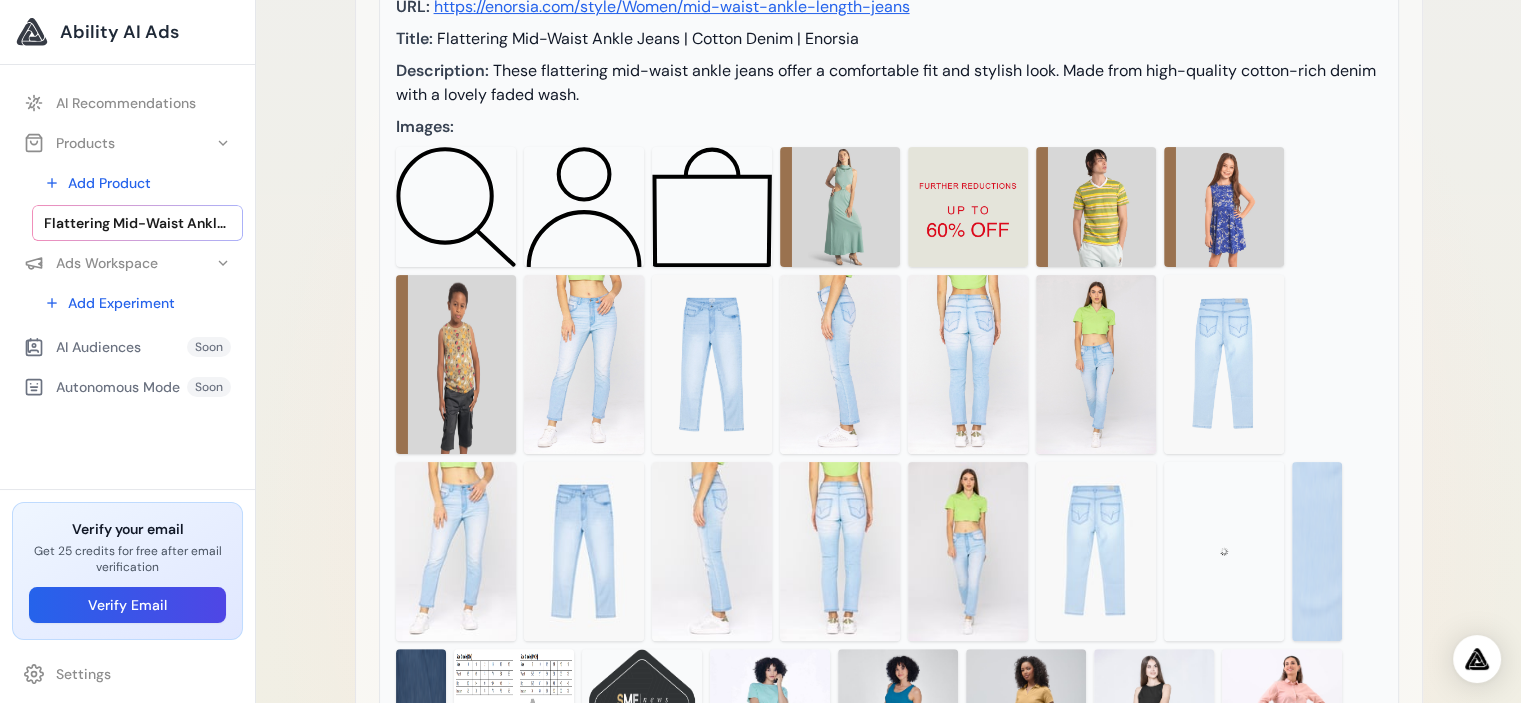 click at bounding box center (968, 364) 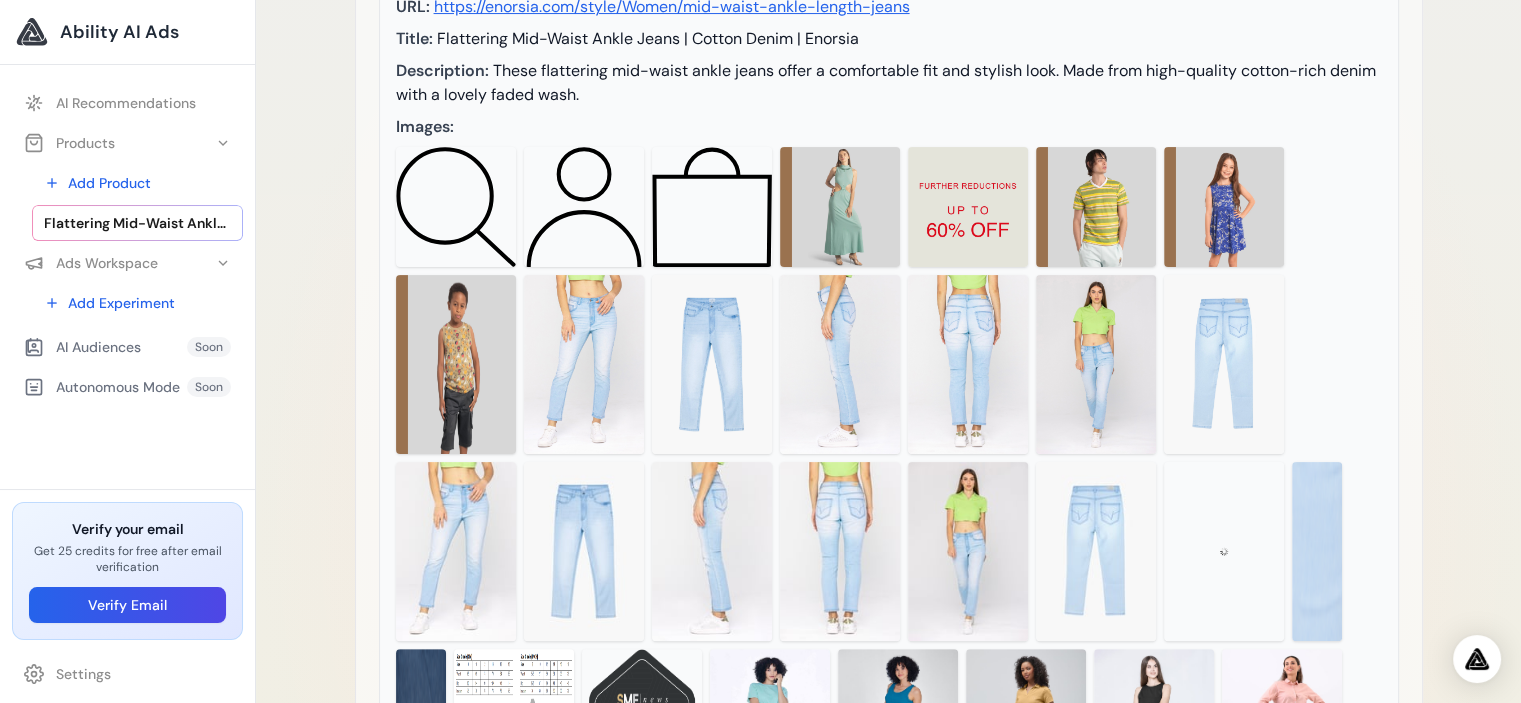 click at bounding box center [968, 364] 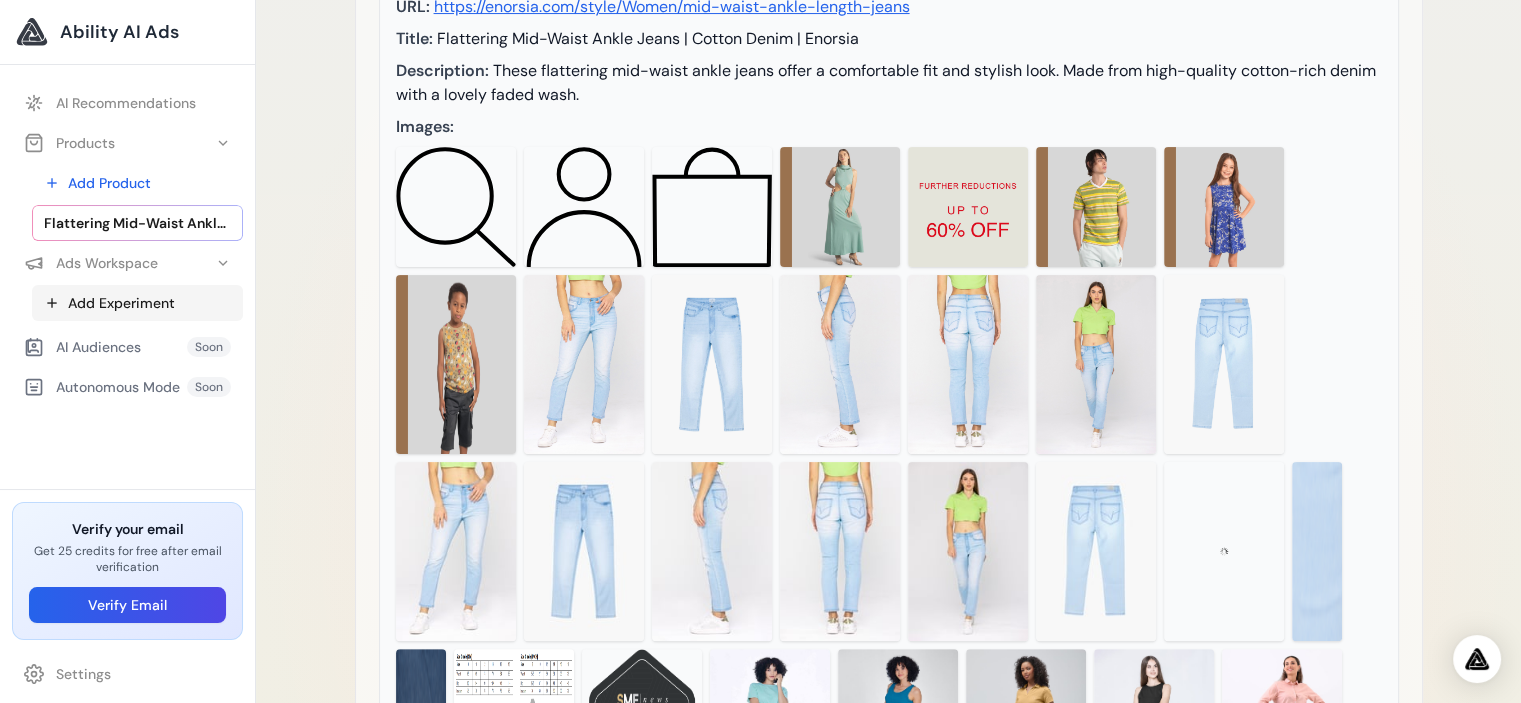 click on "Add Experiment" at bounding box center [137, 303] 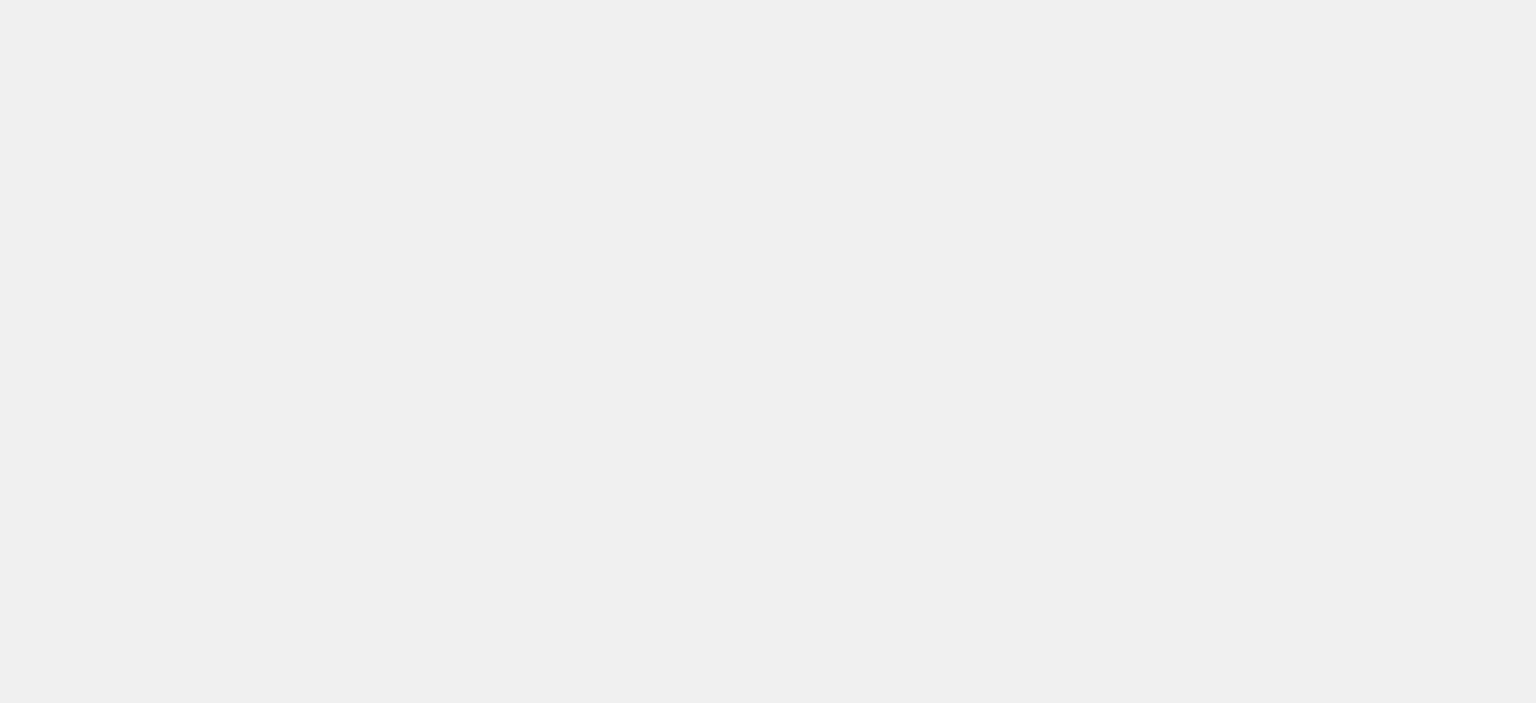 scroll, scrollTop: 0, scrollLeft: 0, axis: both 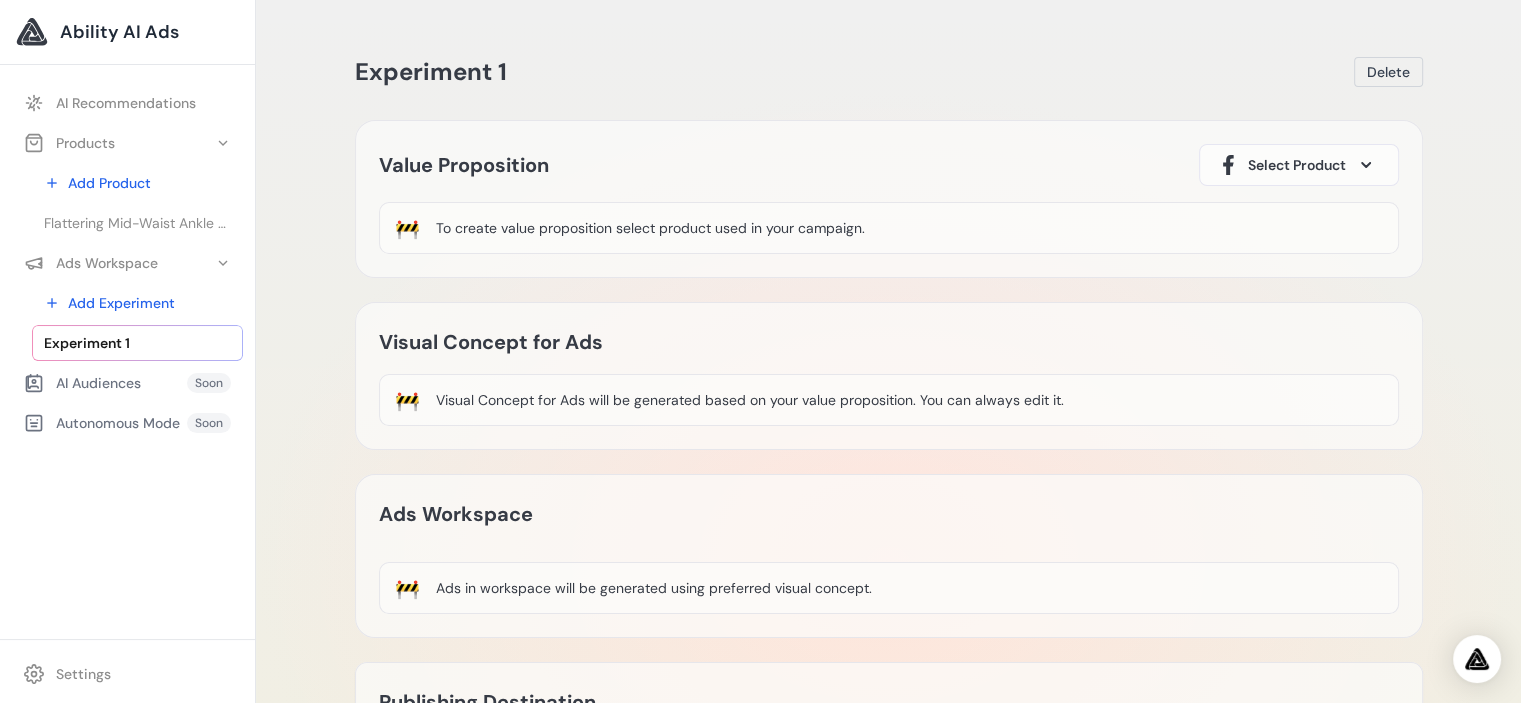 click on "Select Product" at bounding box center [1297, 165] 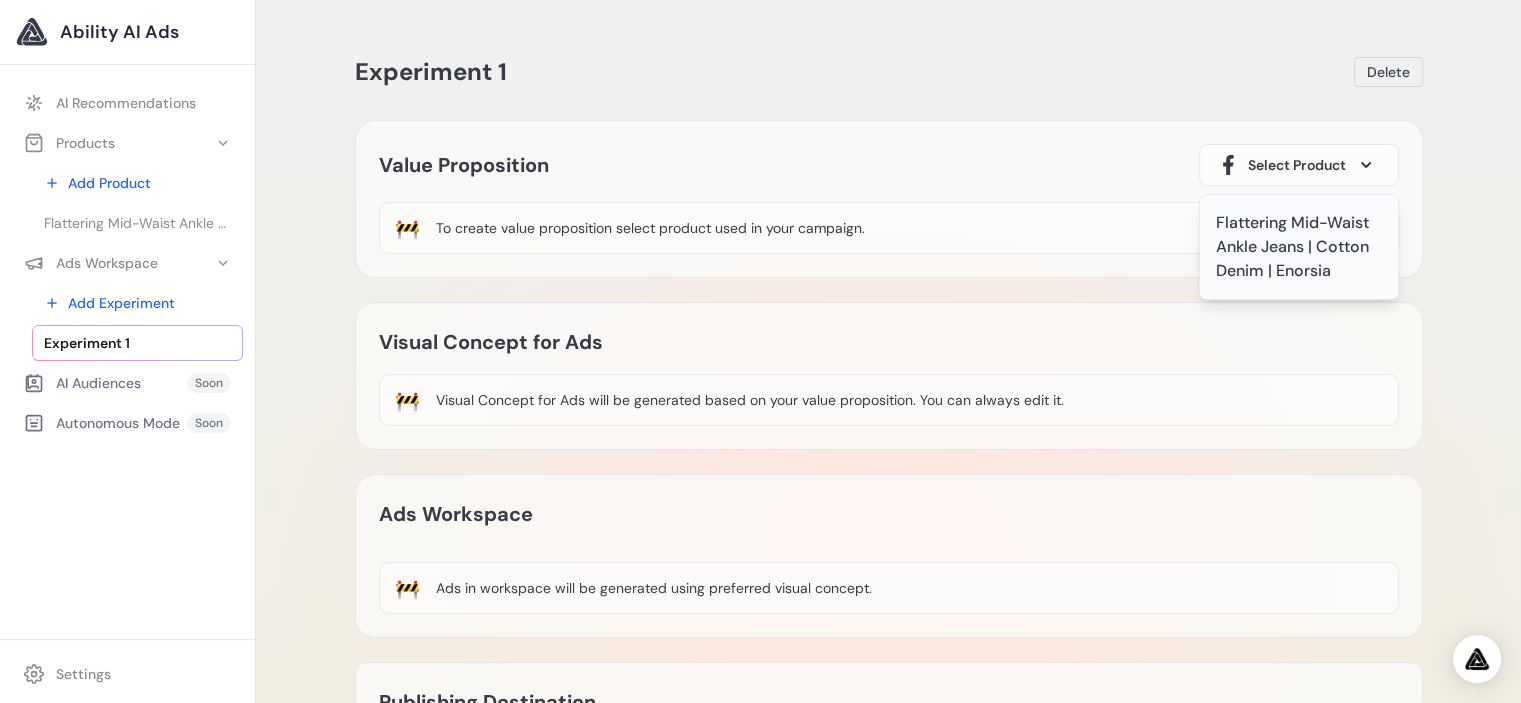 click on "Flattering Mid-Waist Ankle Jeans | Cotton Denim | Enorsia" at bounding box center (1299, 247) 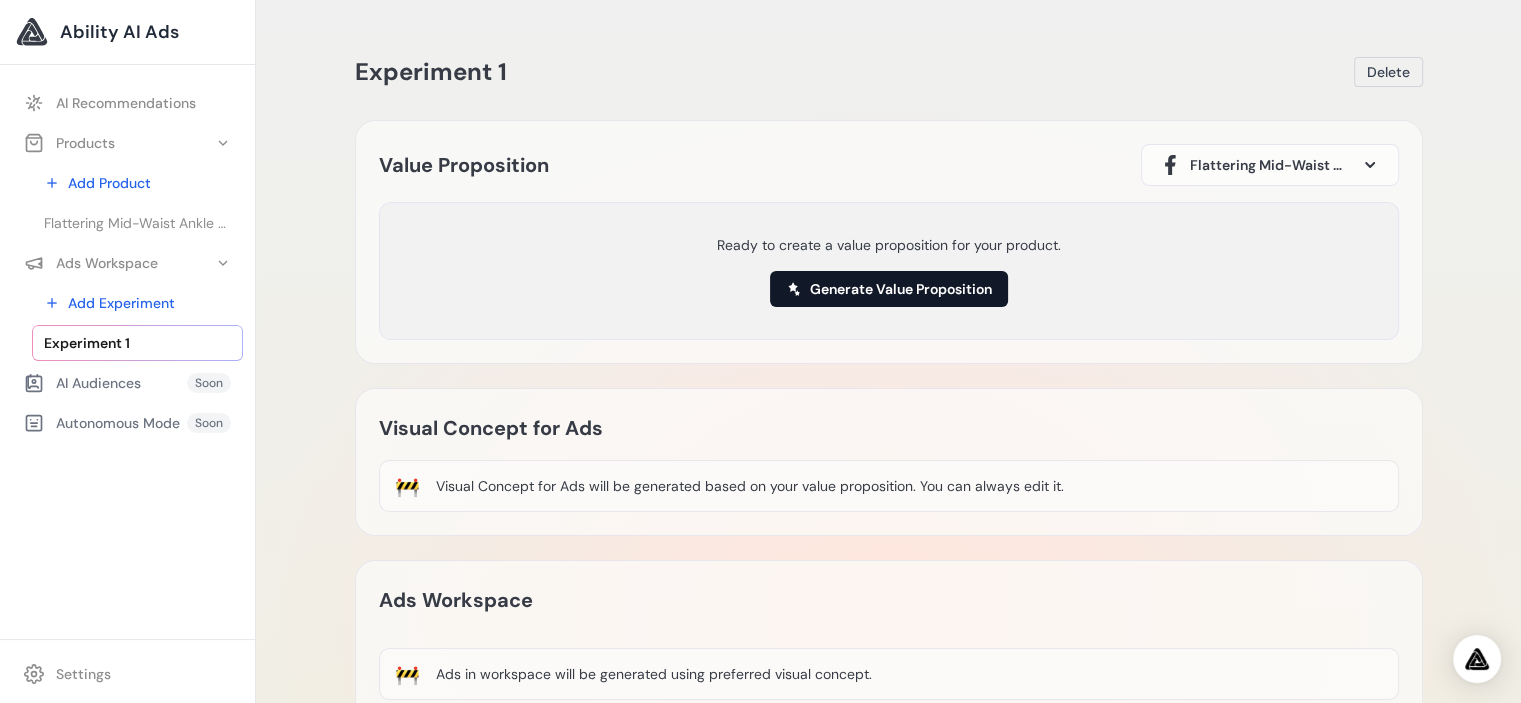 click on "Generate Value Proposition" at bounding box center [889, 289] 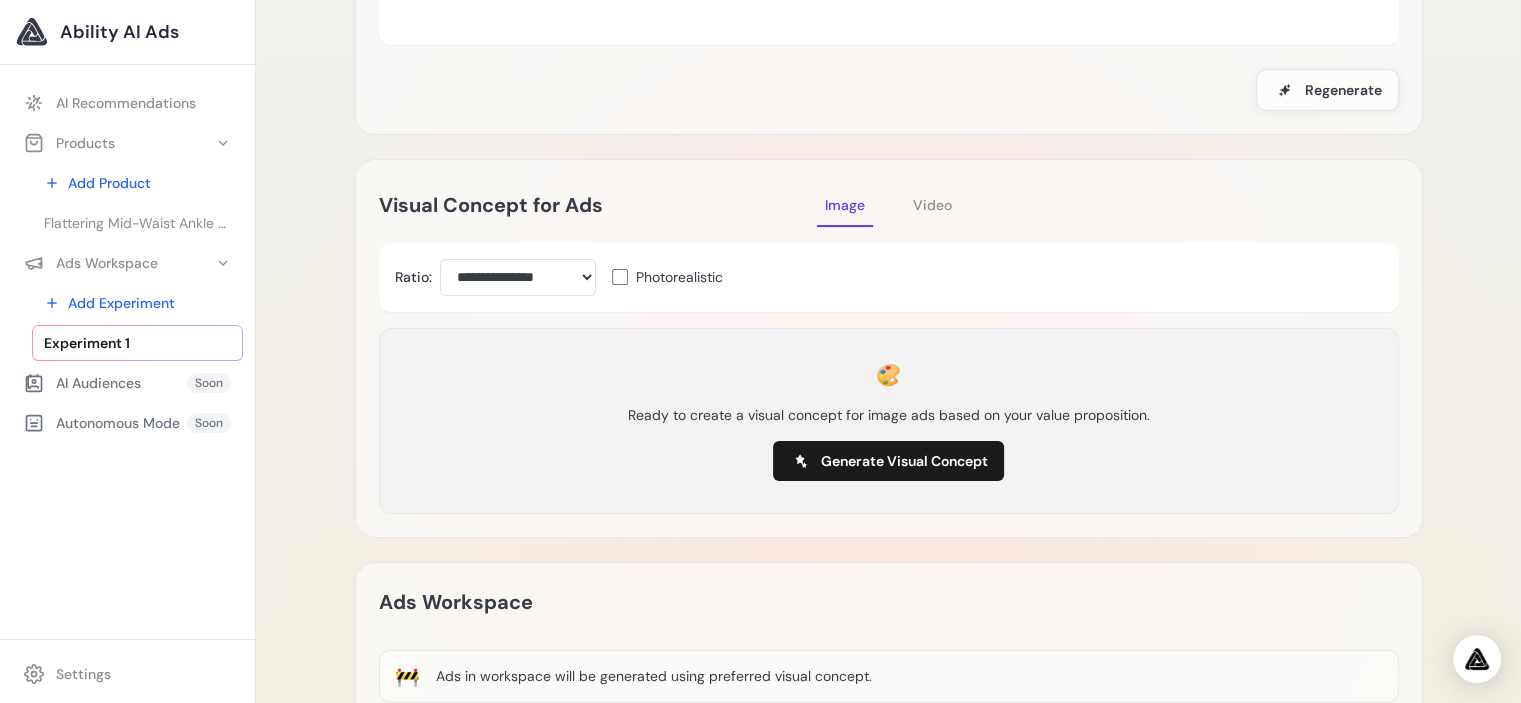 scroll, scrollTop: 300, scrollLeft: 0, axis: vertical 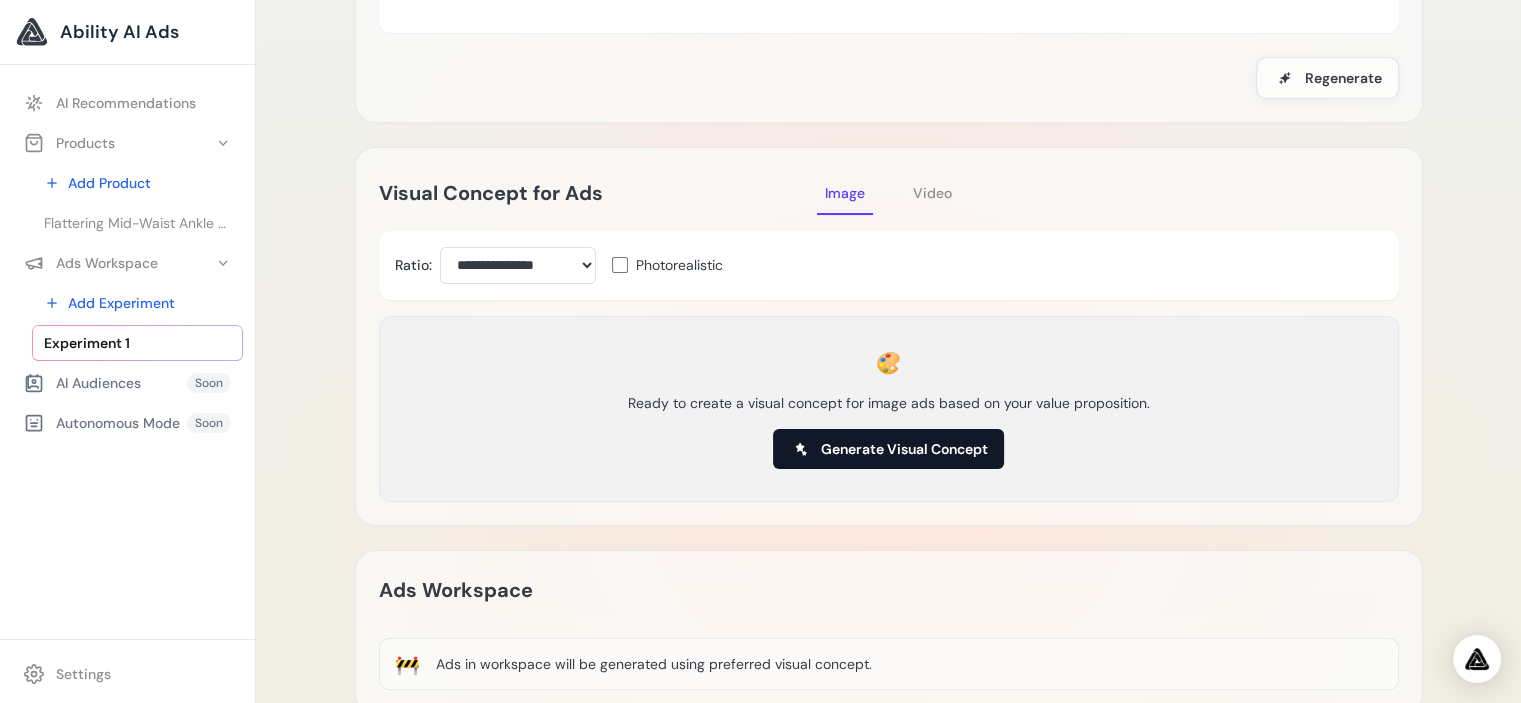 click on "Generate Visual Concept" at bounding box center (904, 449) 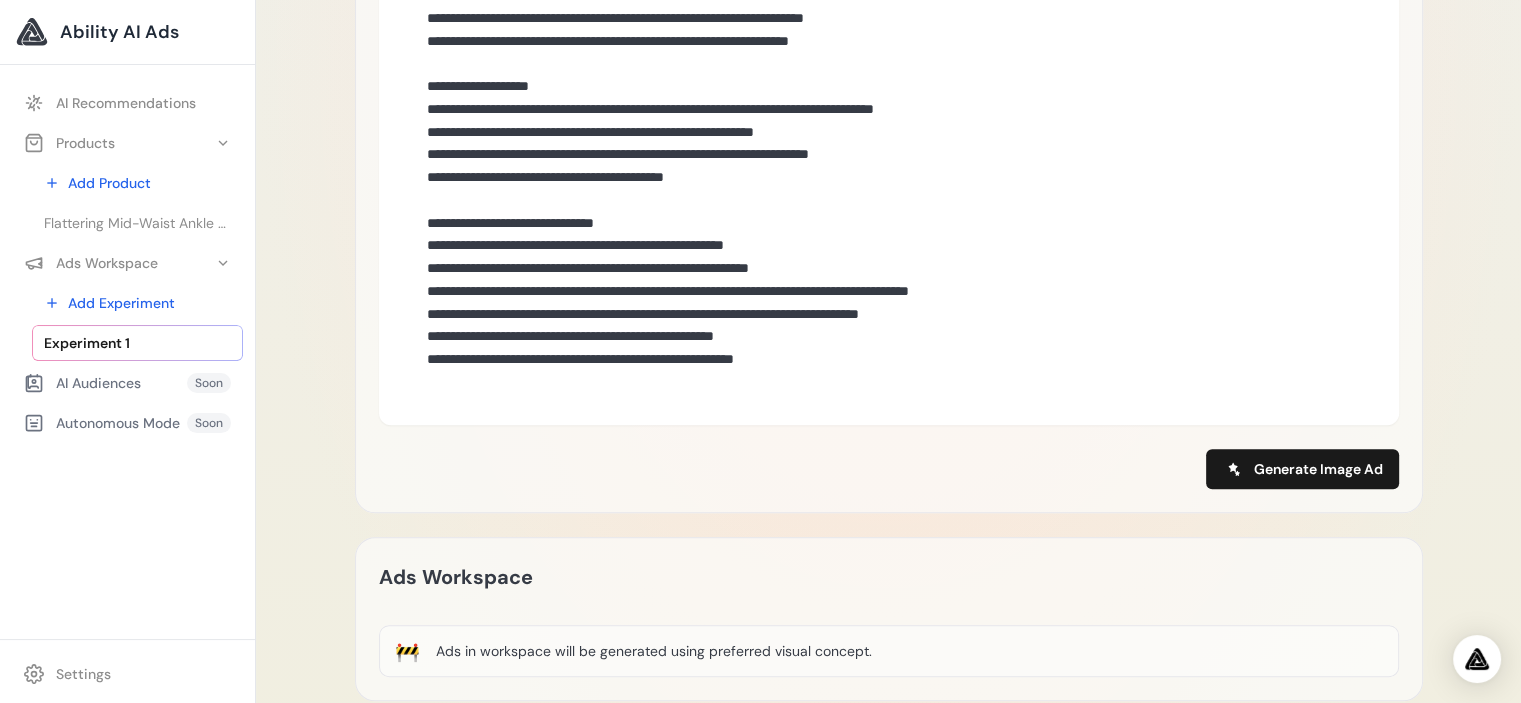 scroll, scrollTop: 1200, scrollLeft: 0, axis: vertical 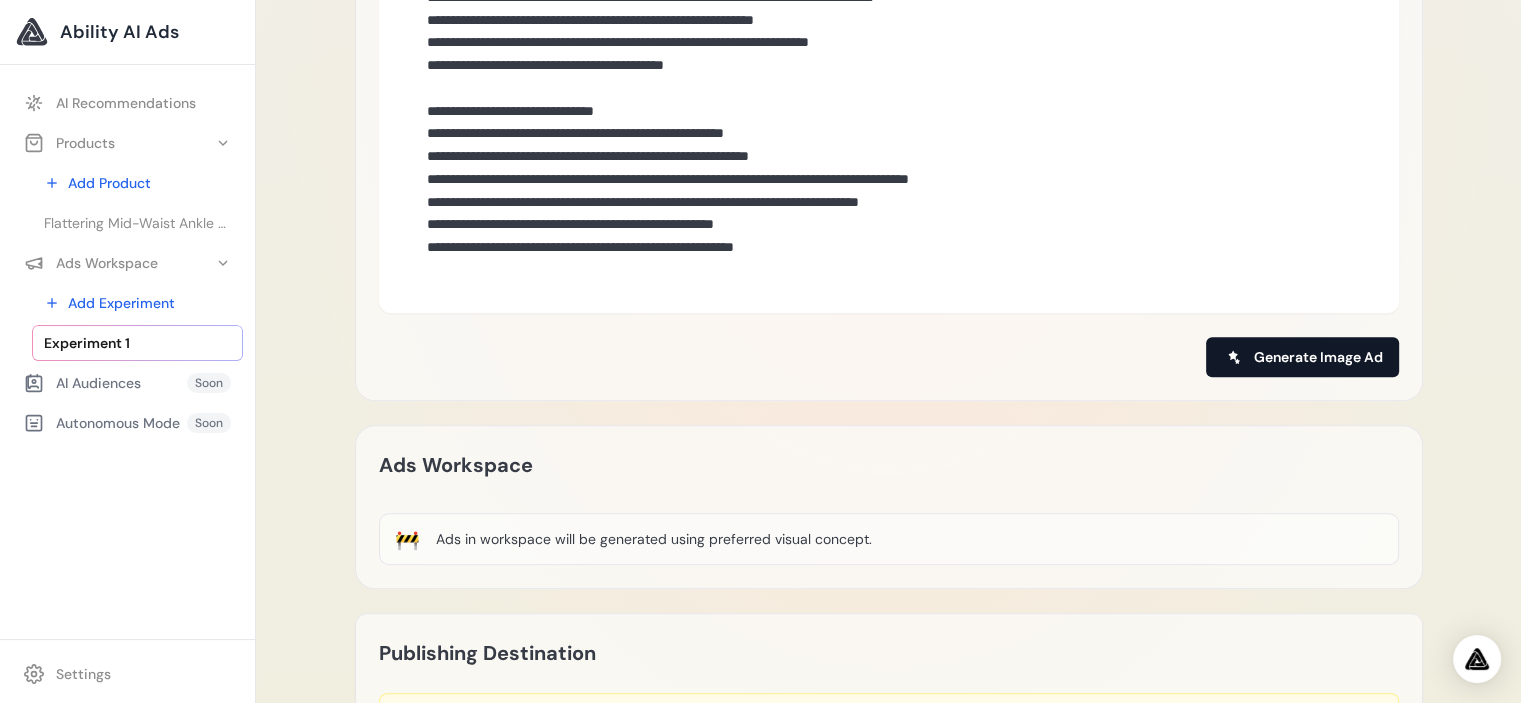 click on "Generate Image Ad" at bounding box center (1318, 357) 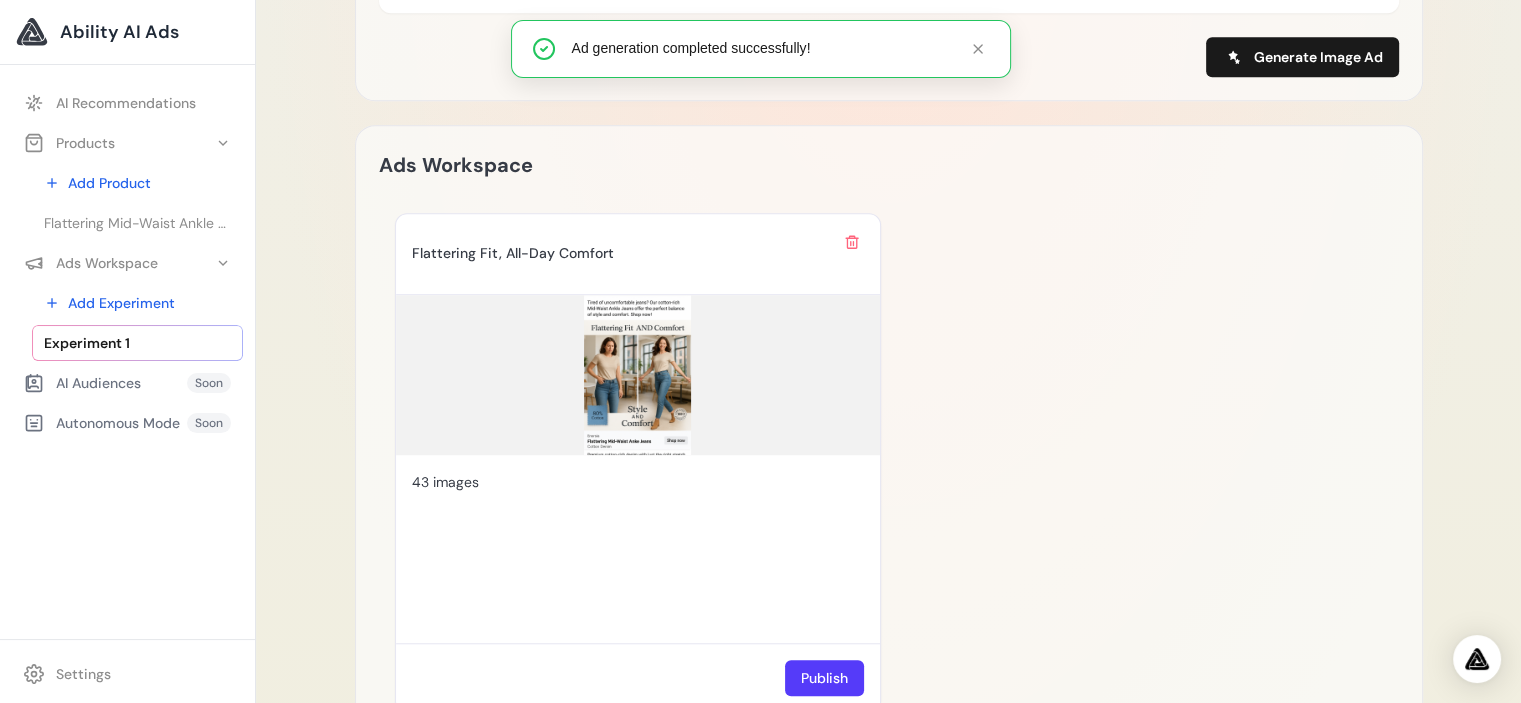 scroll, scrollTop: 1600, scrollLeft: 0, axis: vertical 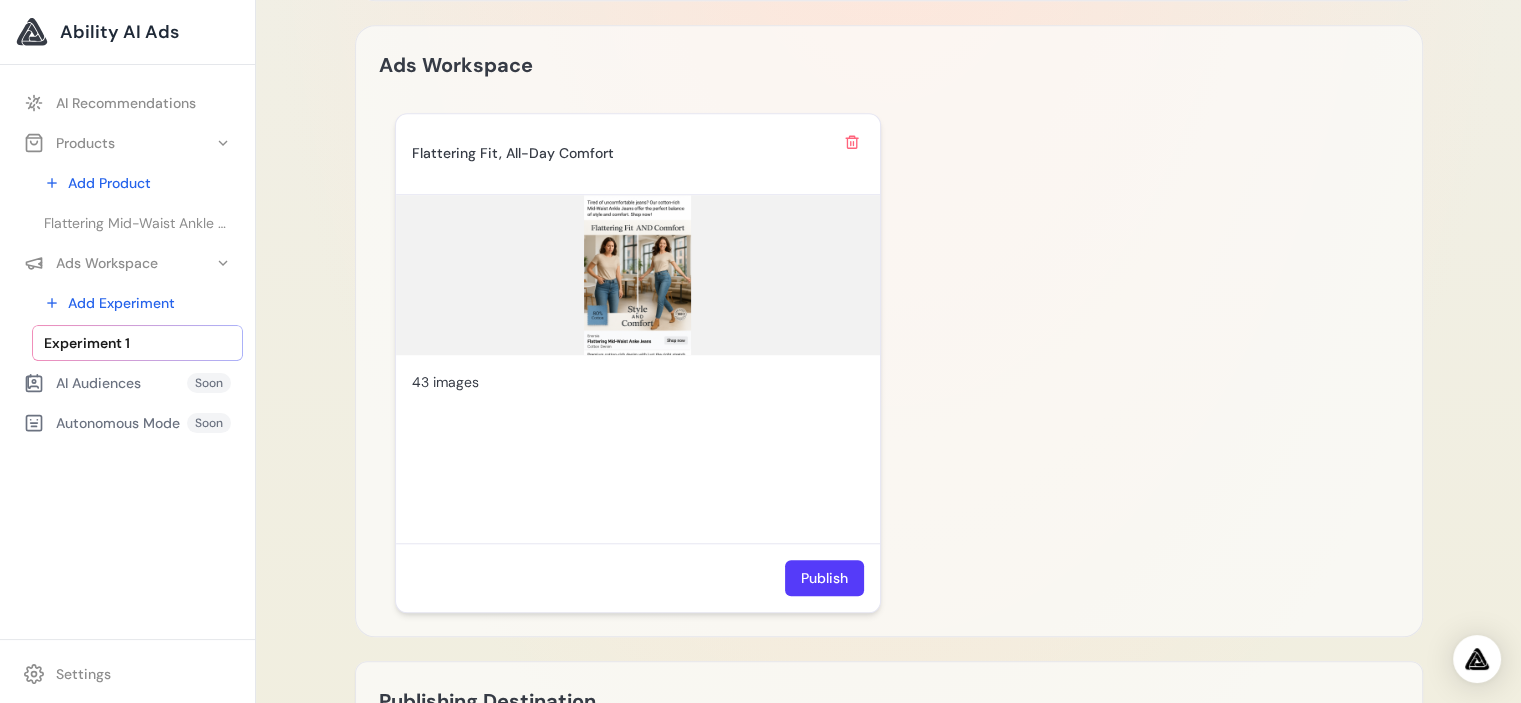 click at bounding box center [638, 275] 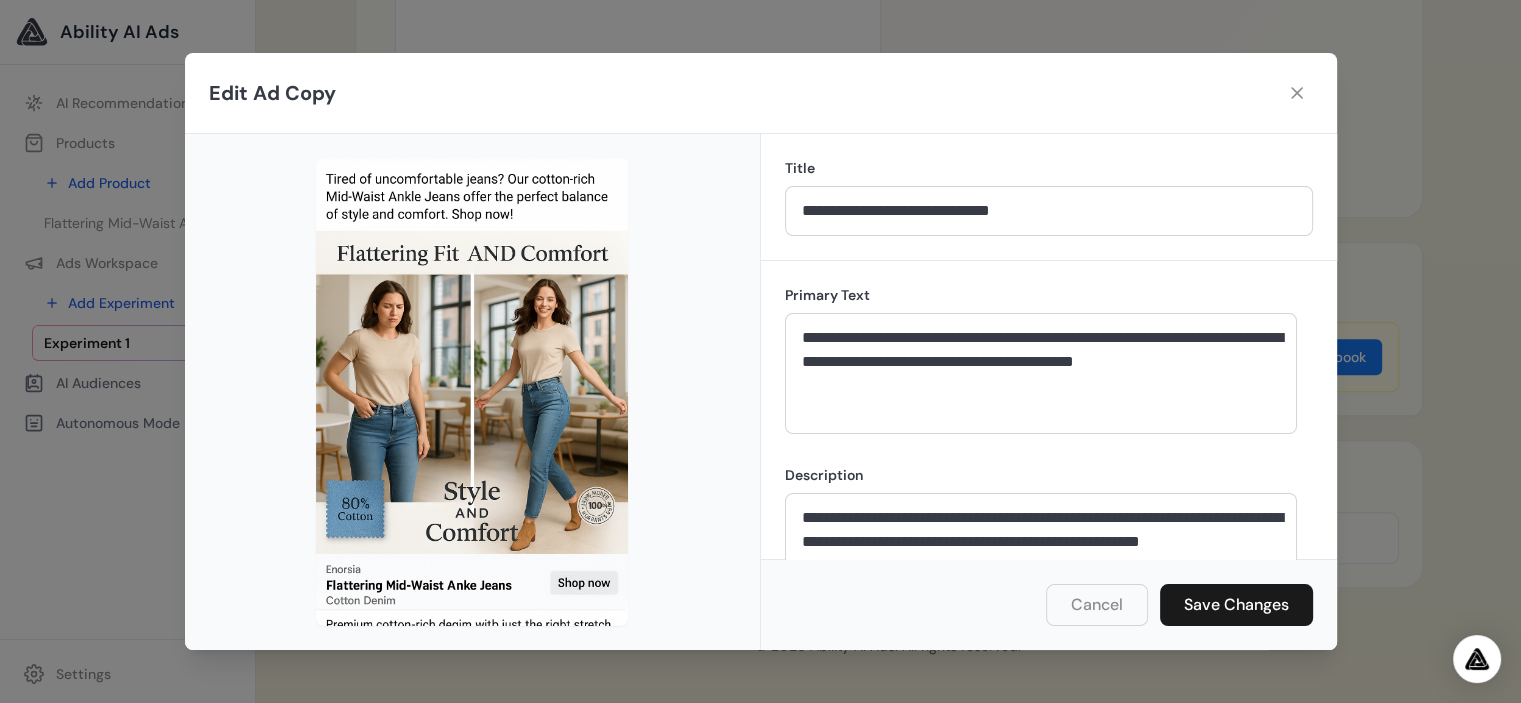 scroll, scrollTop: 2020, scrollLeft: 0, axis: vertical 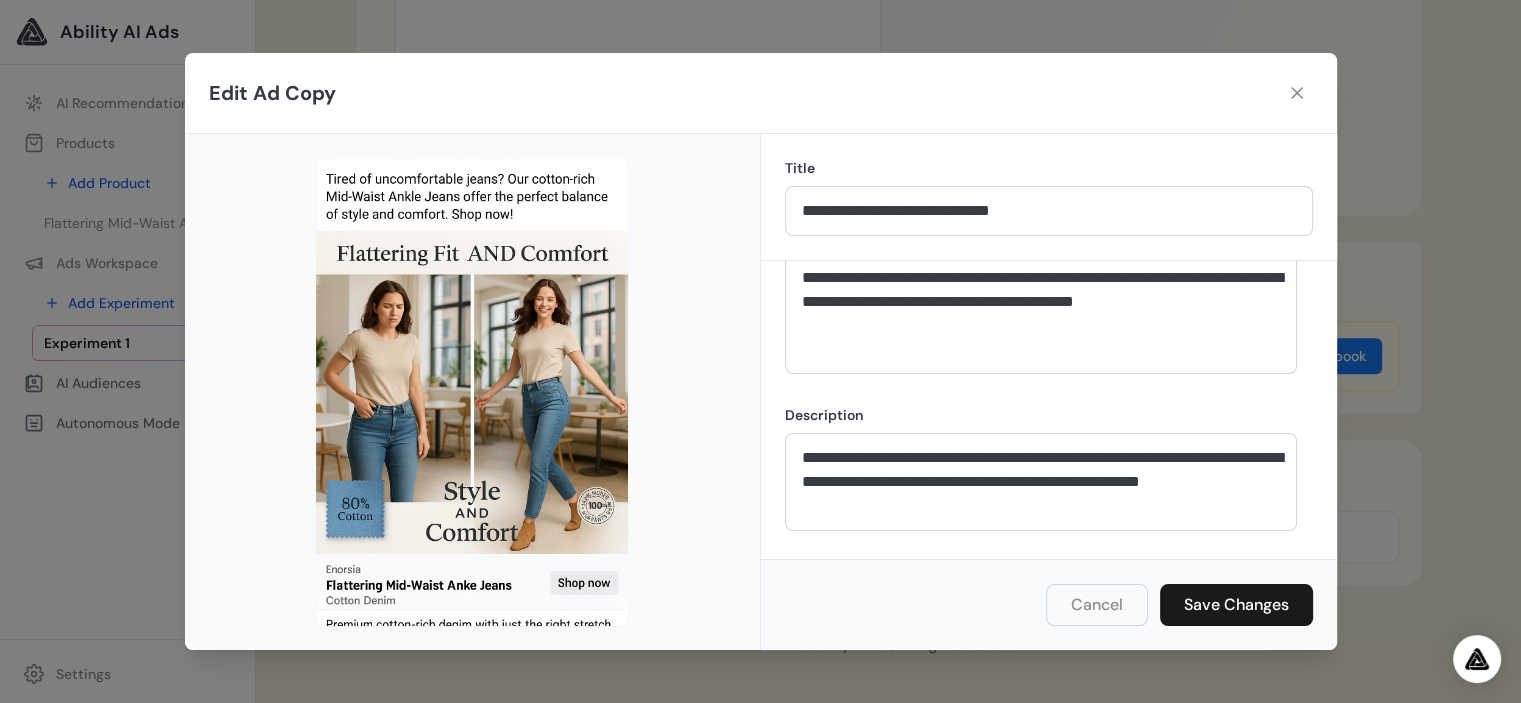 click at bounding box center [472, 392] 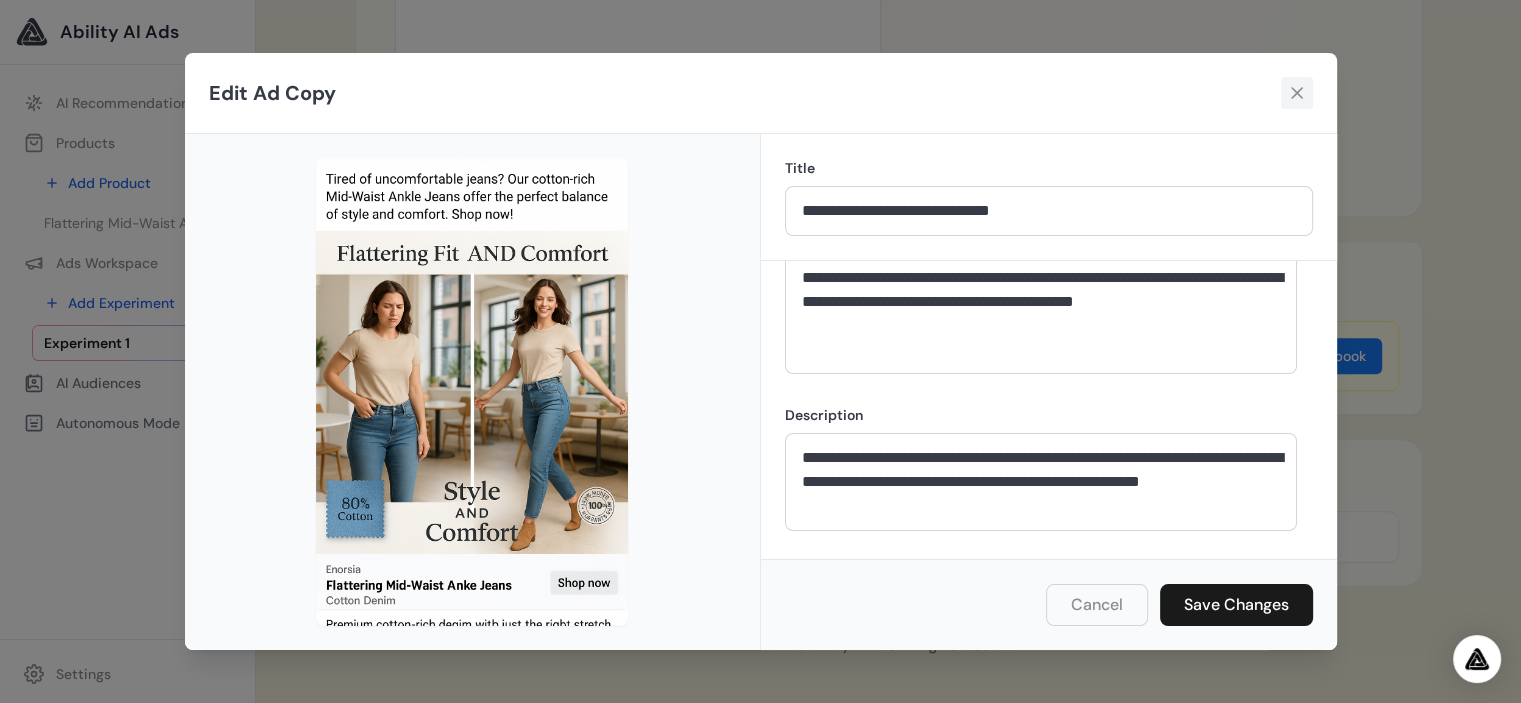 click 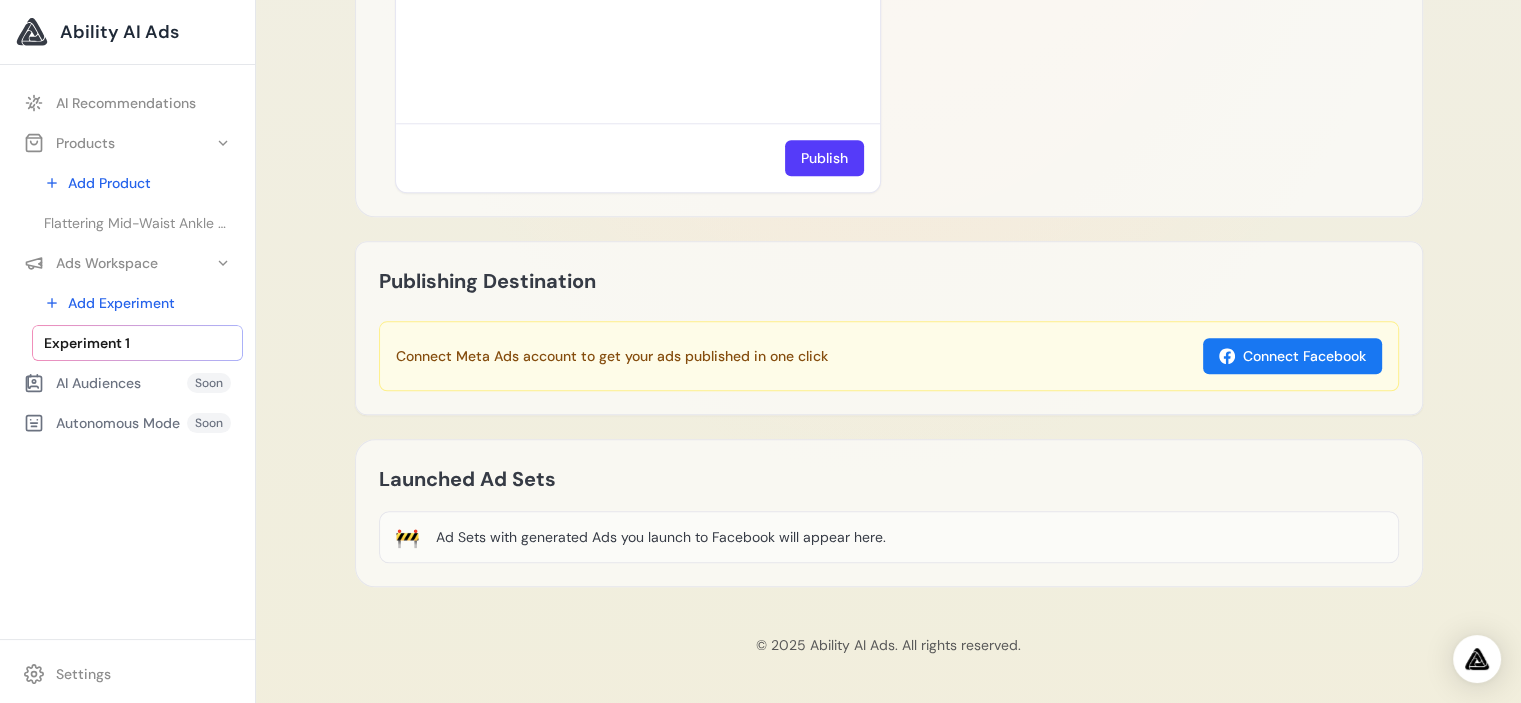 scroll, scrollTop: 1620, scrollLeft: 0, axis: vertical 